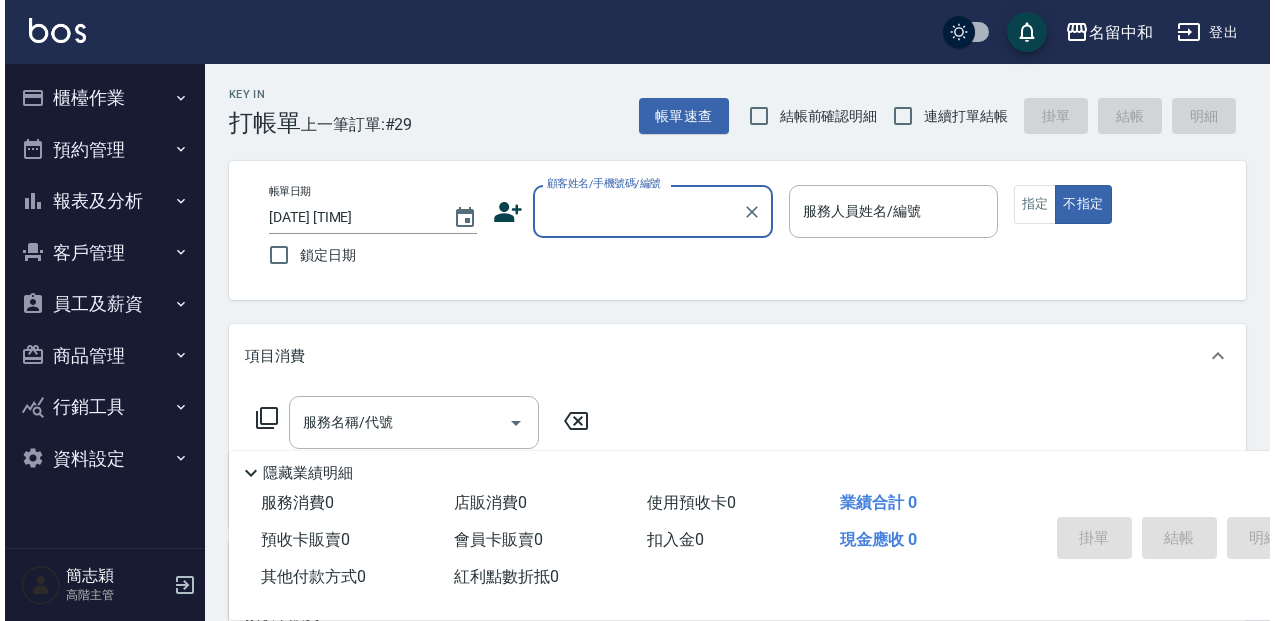 scroll, scrollTop: 0, scrollLeft: 0, axis: both 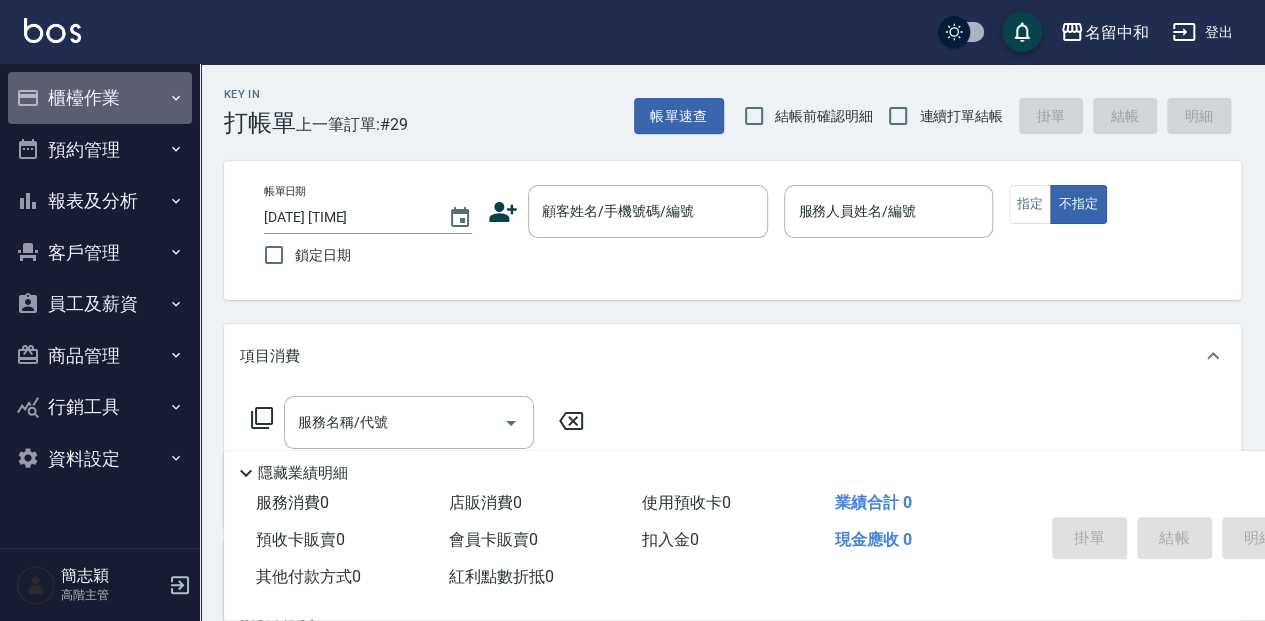 click on "櫃檯作業" at bounding box center (100, 98) 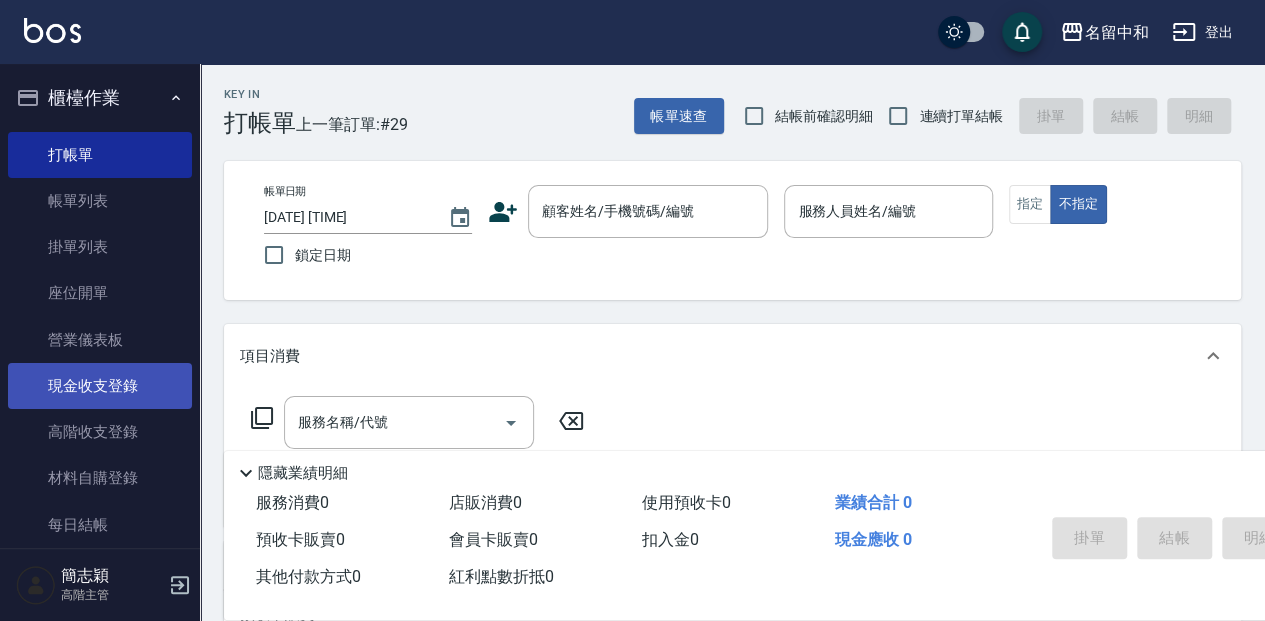 drag, startPoint x: 143, startPoint y: 387, endPoint x: 149, endPoint y: 378, distance: 10.816654 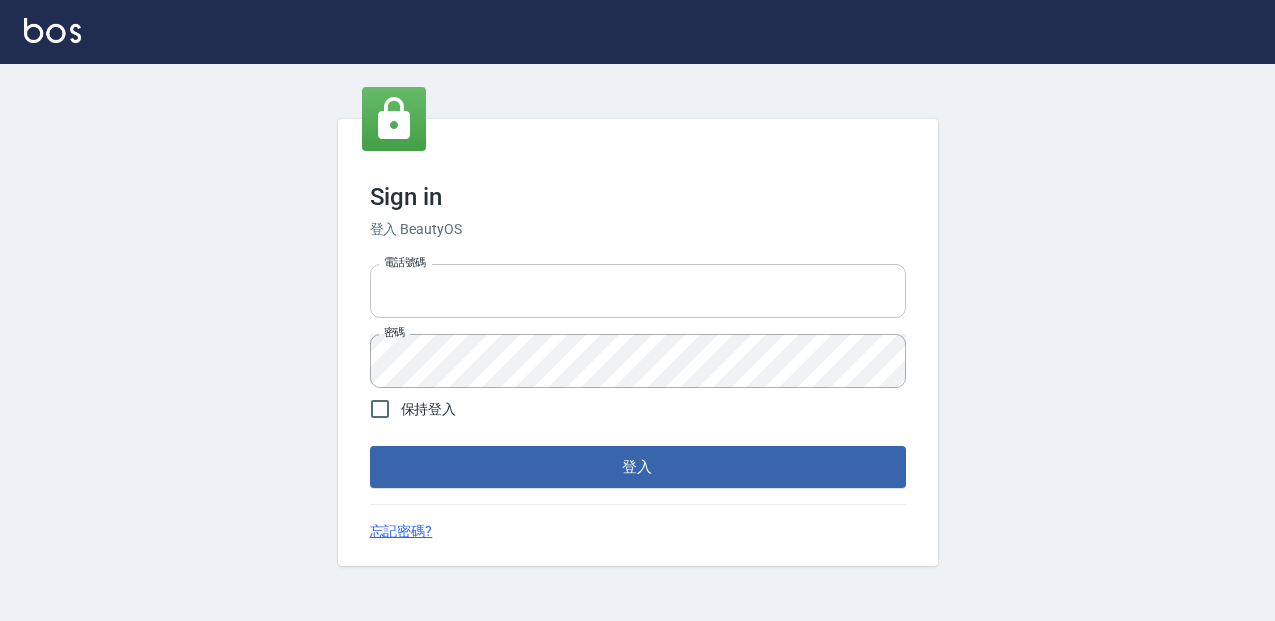 scroll, scrollTop: 0, scrollLeft: 0, axis: both 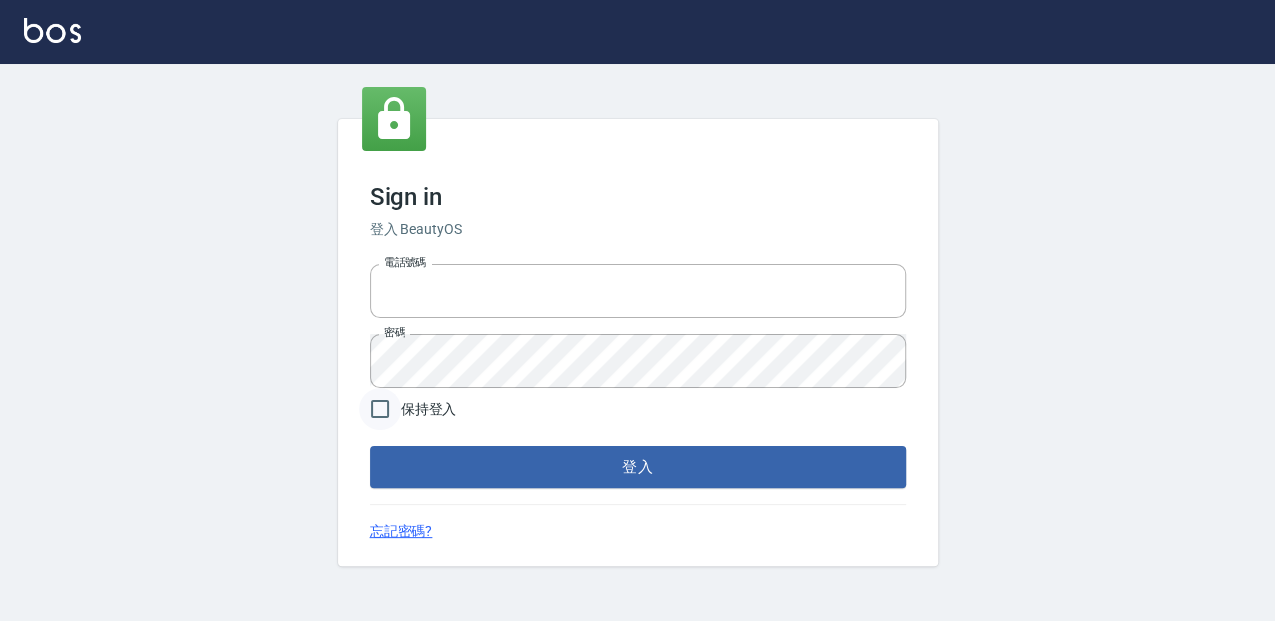 type on "0952331713" 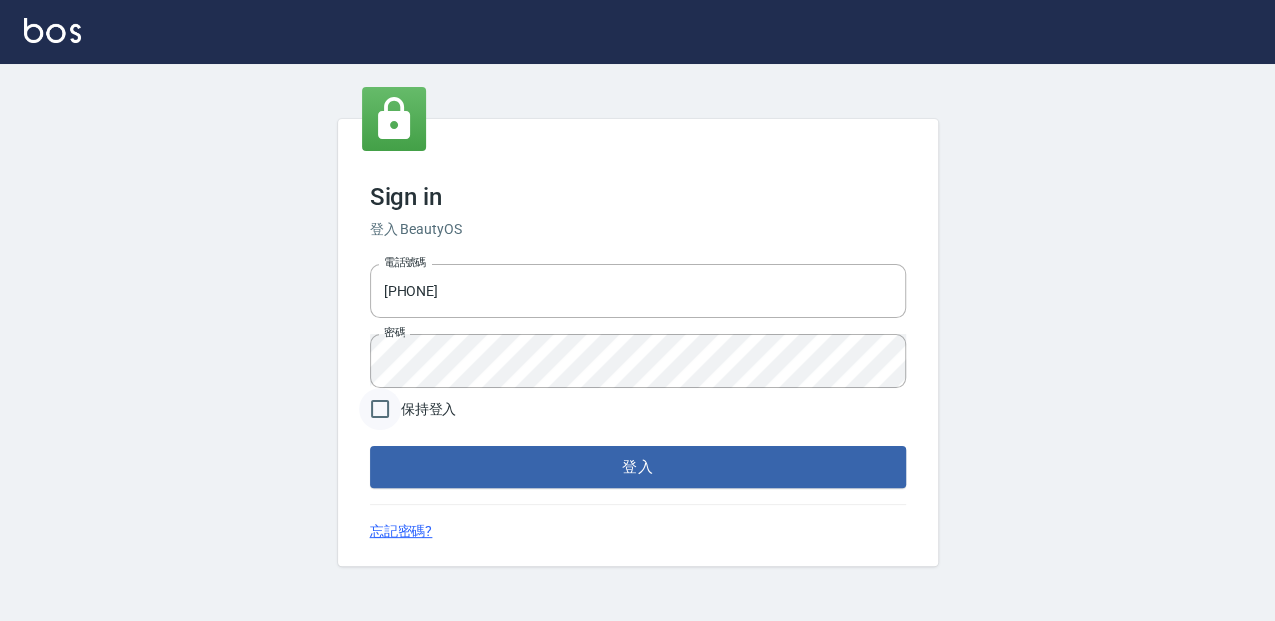 click on "保持登入" at bounding box center [380, 409] 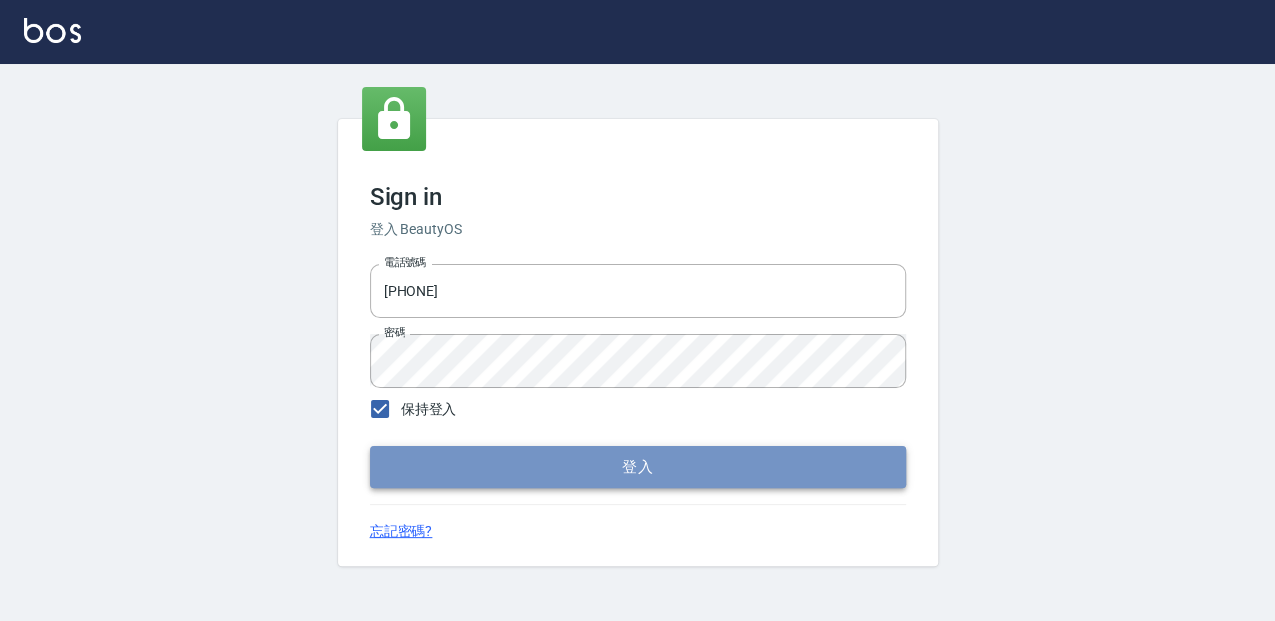 click on "登入" at bounding box center [638, 467] 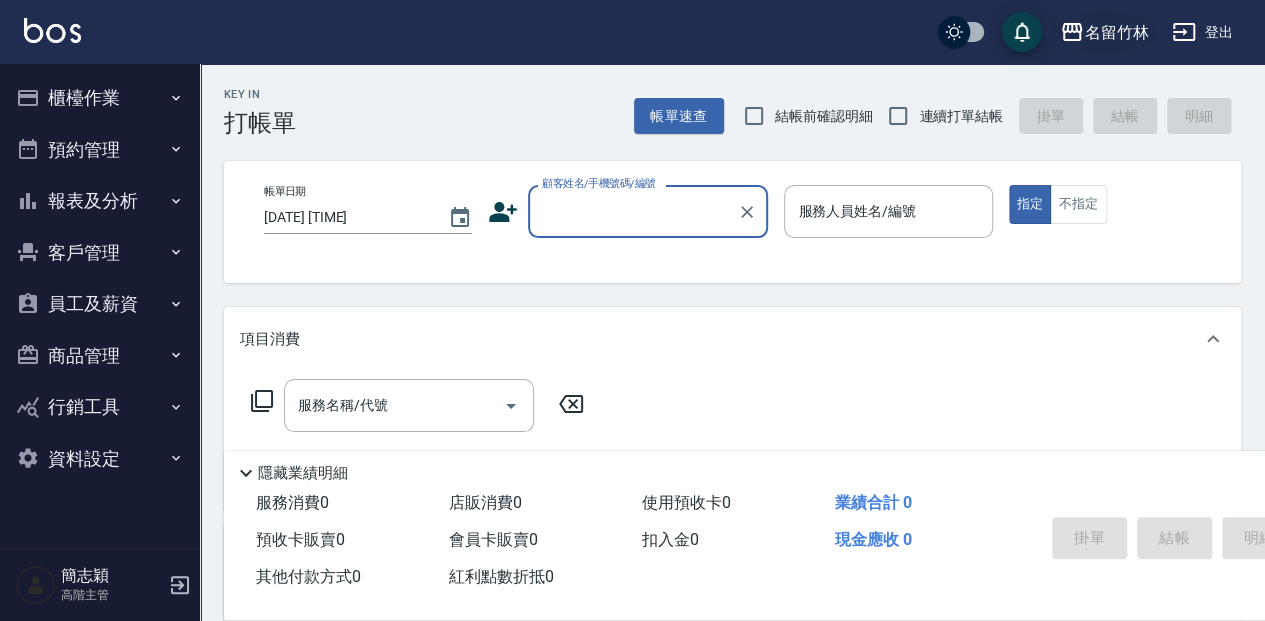 click on "名留竹林" at bounding box center (1116, 32) 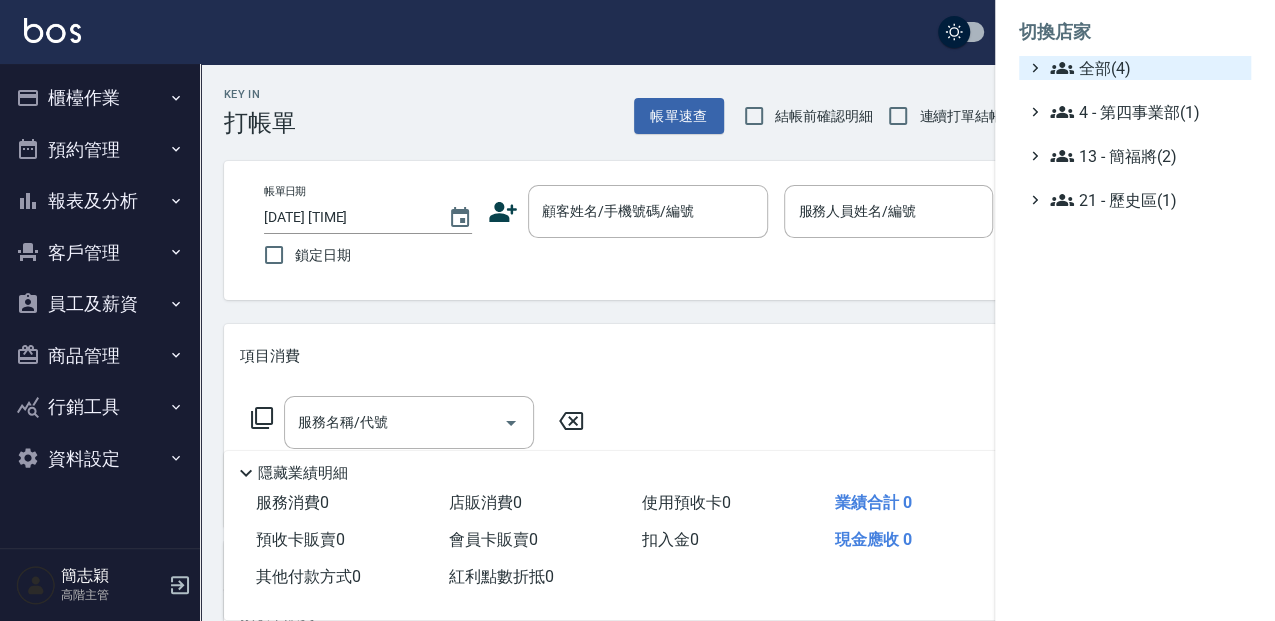 click on "全部(4)" at bounding box center (1146, 68) 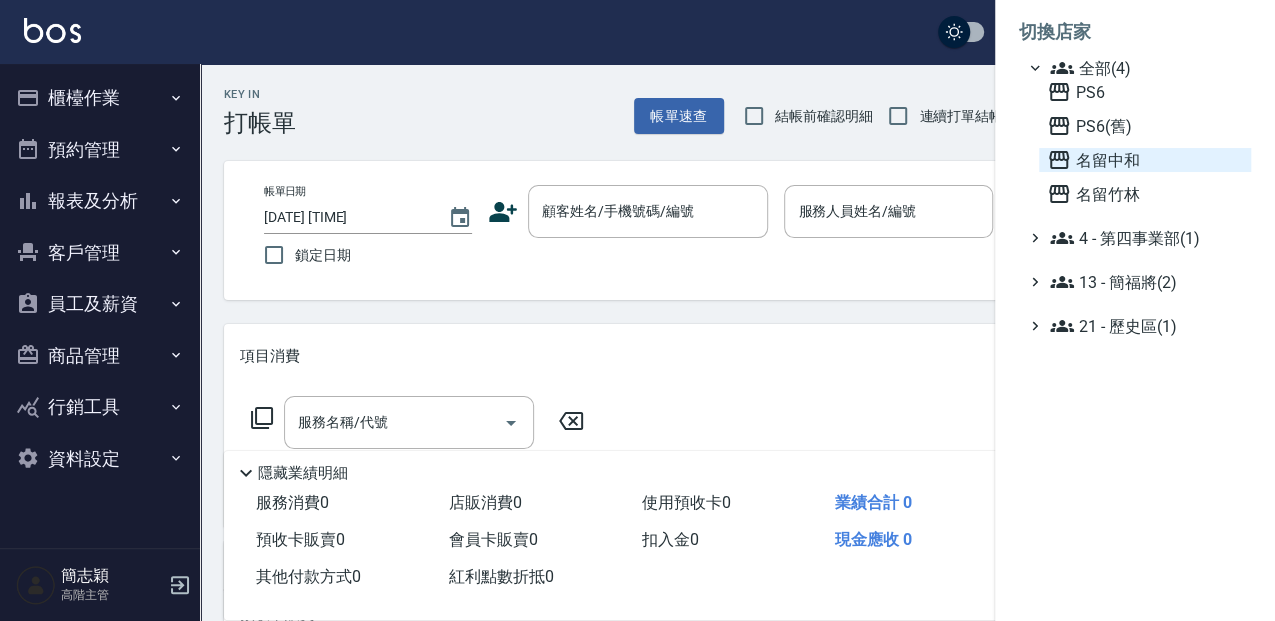 click on "名留中和" at bounding box center [1145, 160] 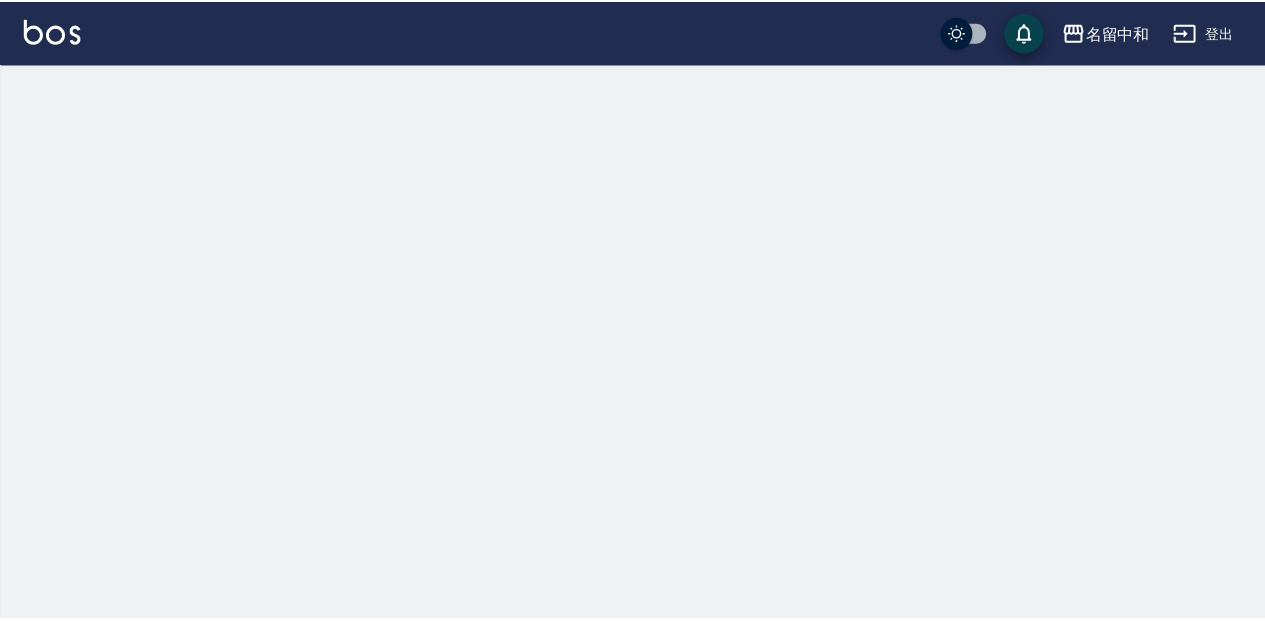 scroll, scrollTop: 0, scrollLeft: 0, axis: both 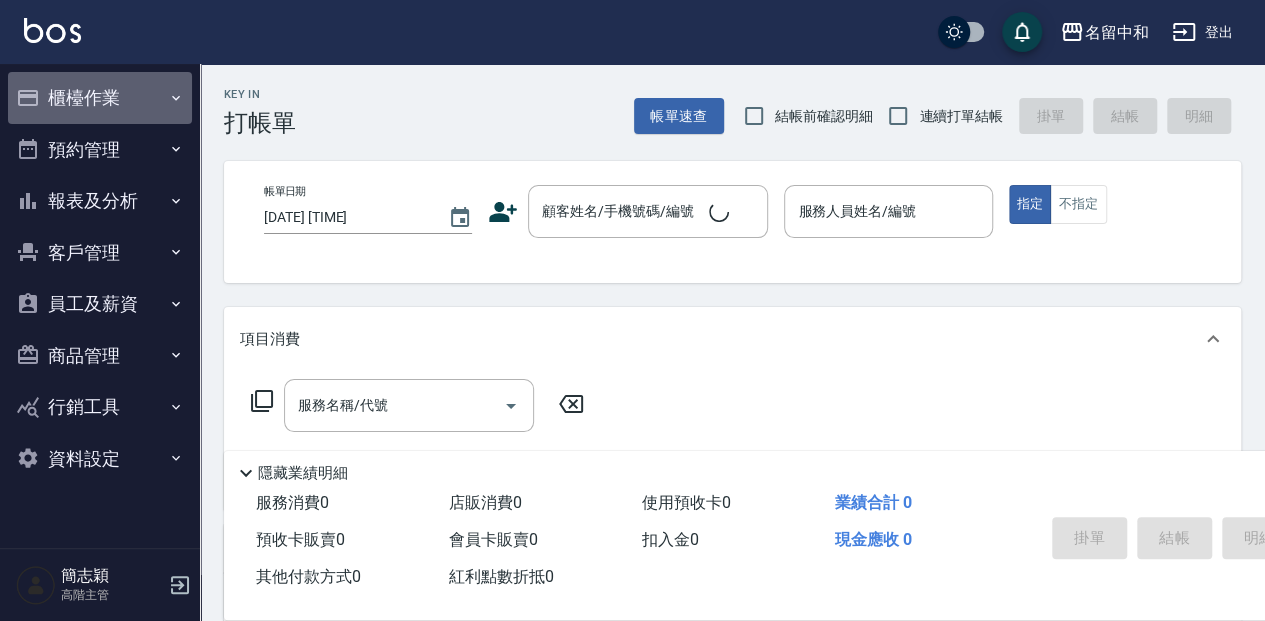 click on "櫃檯作業" at bounding box center [100, 98] 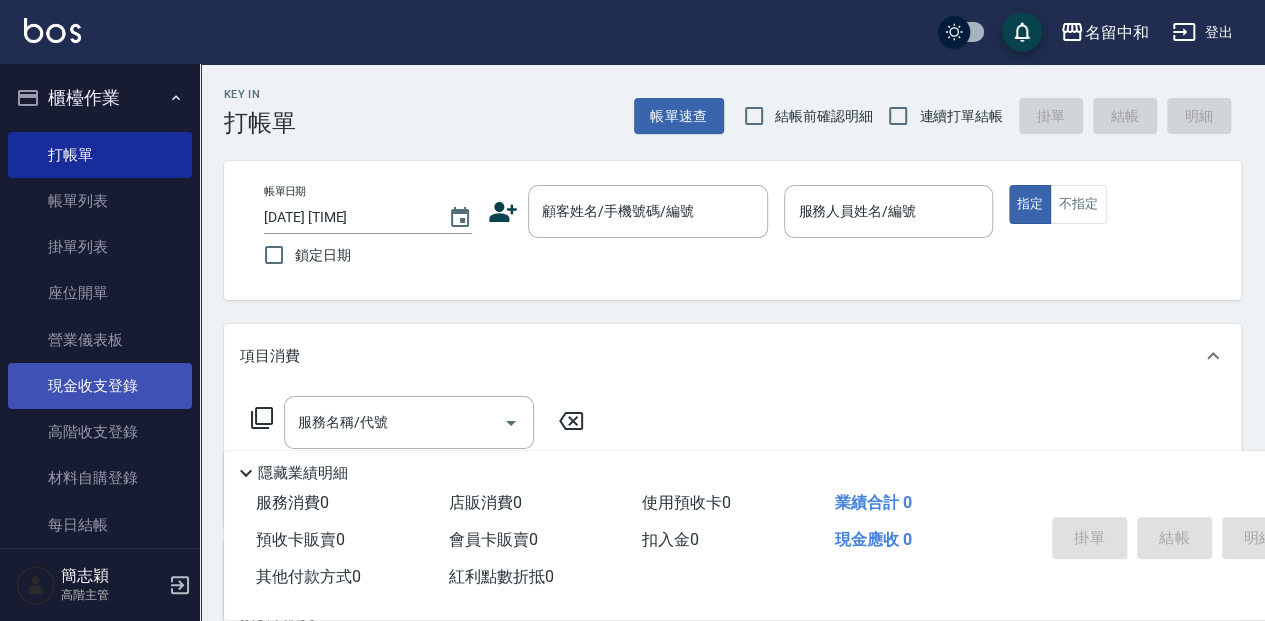 click on "現金收支登錄" at bounding box center [100, 386] 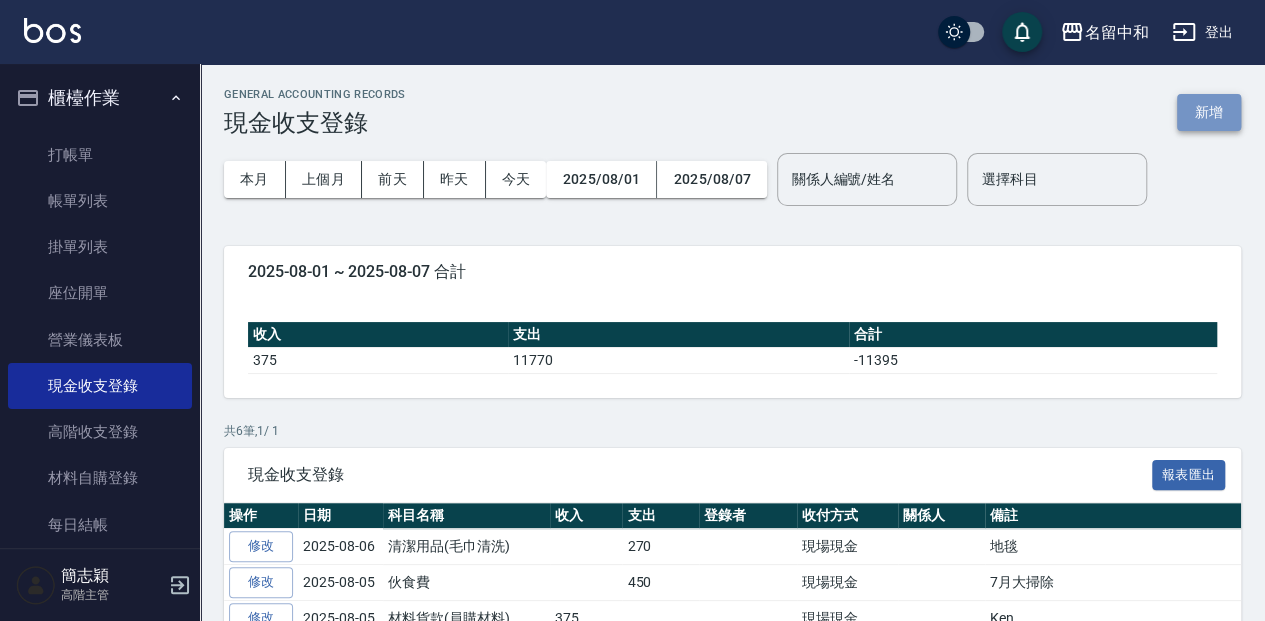 click on "新增" at bounding box center [1209, 112] 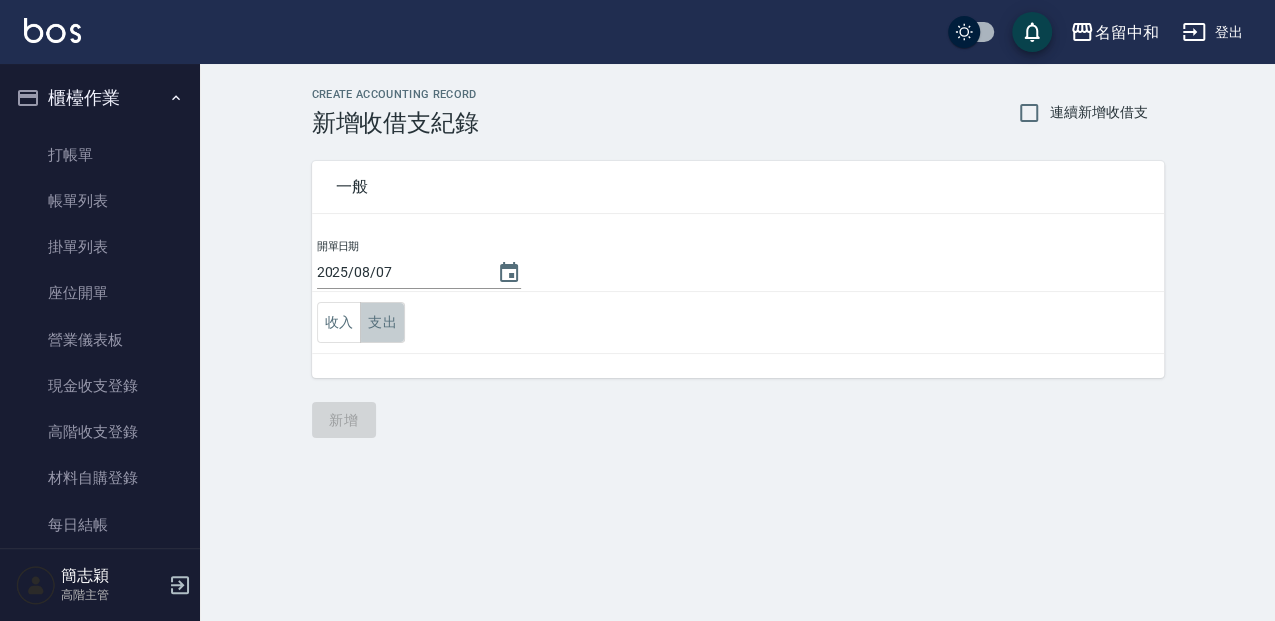 click on "支出" at bounding box center [382, 322] 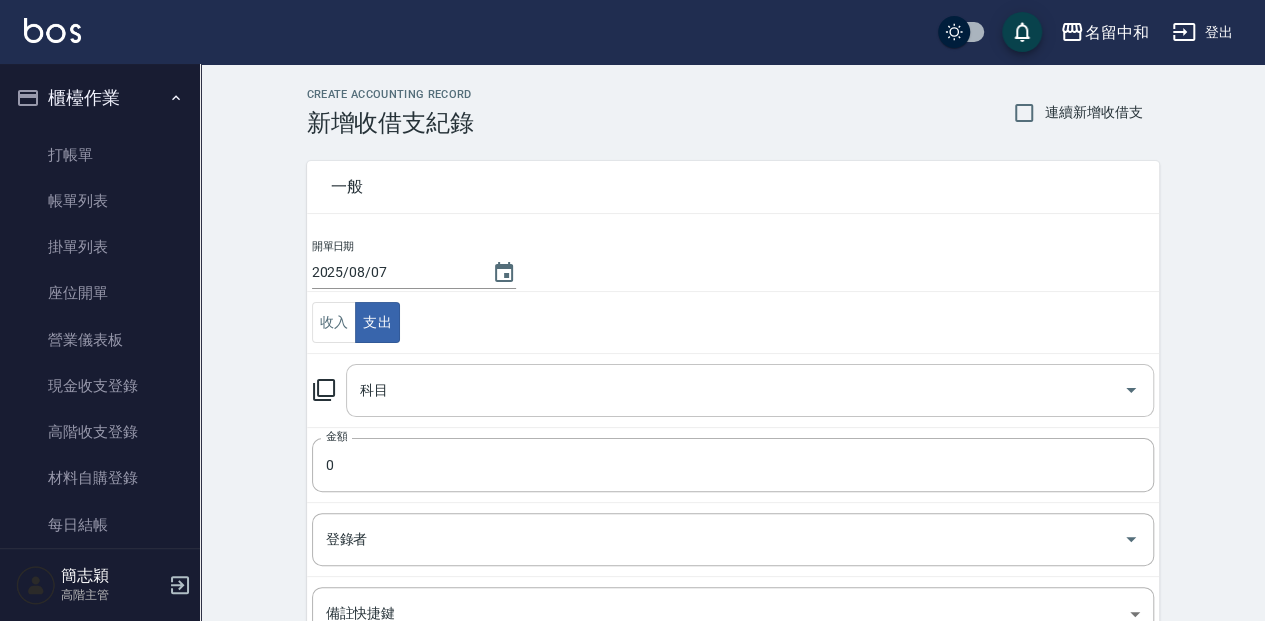 click on "科目" at bounding box center (750, 390) 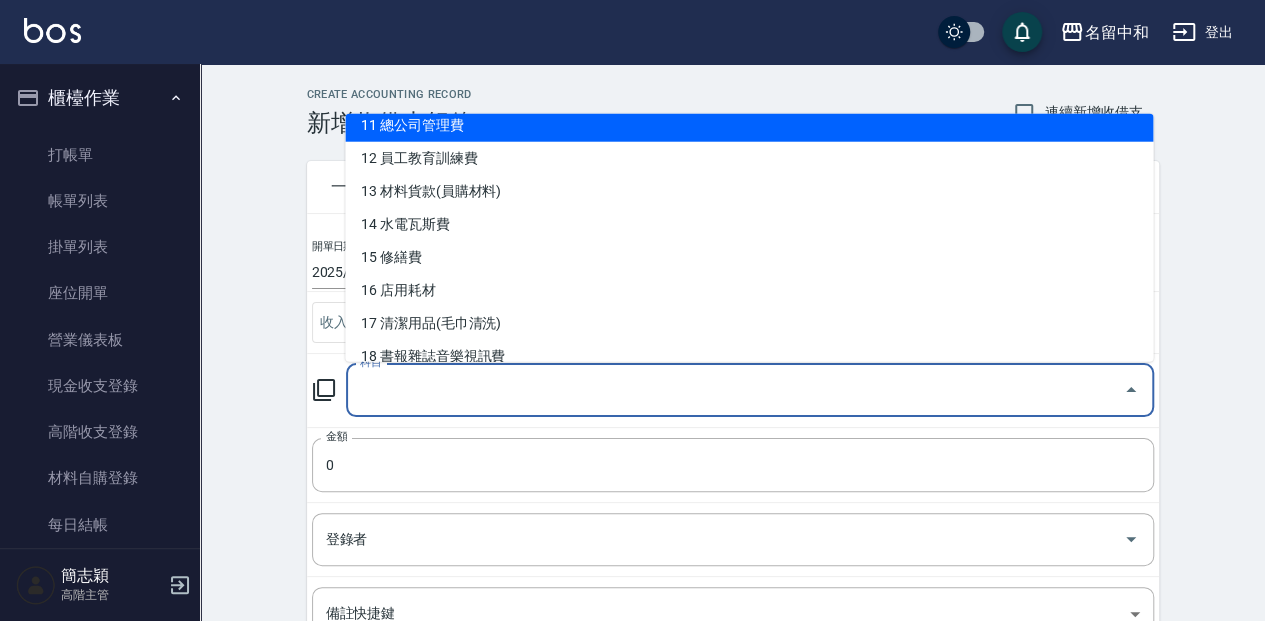 scroll, scrollTop: 400, scrollLeft: 0, axis: vertical 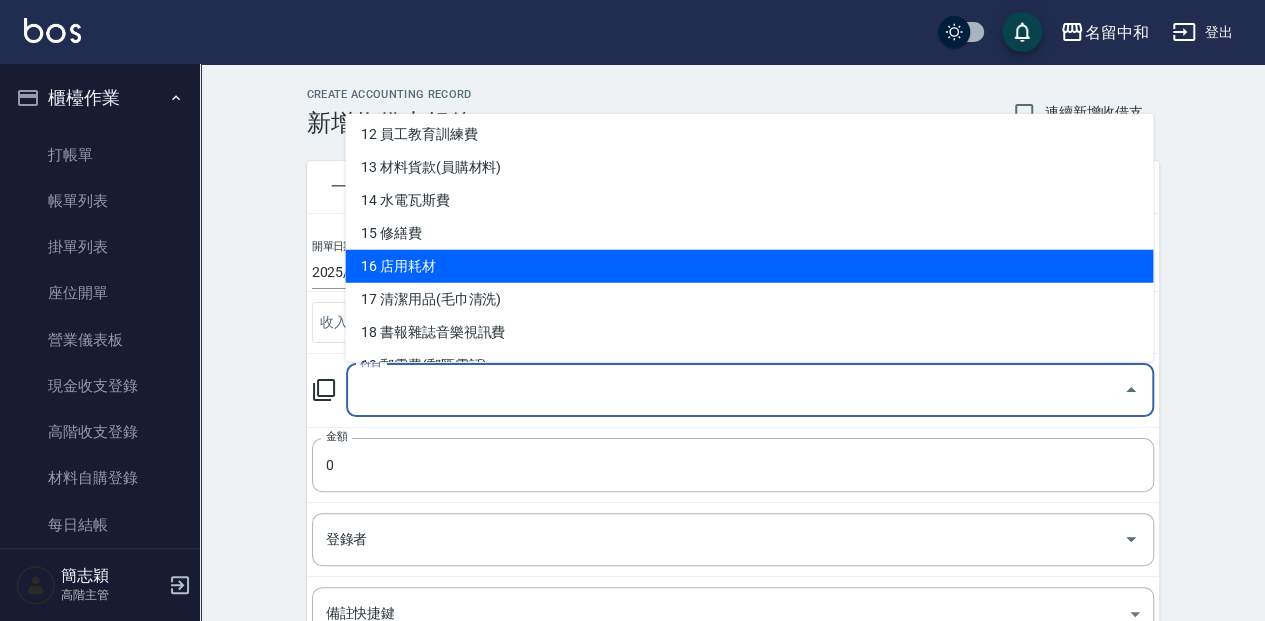click on "16 店用耗材" at bounding box center (749, 265) 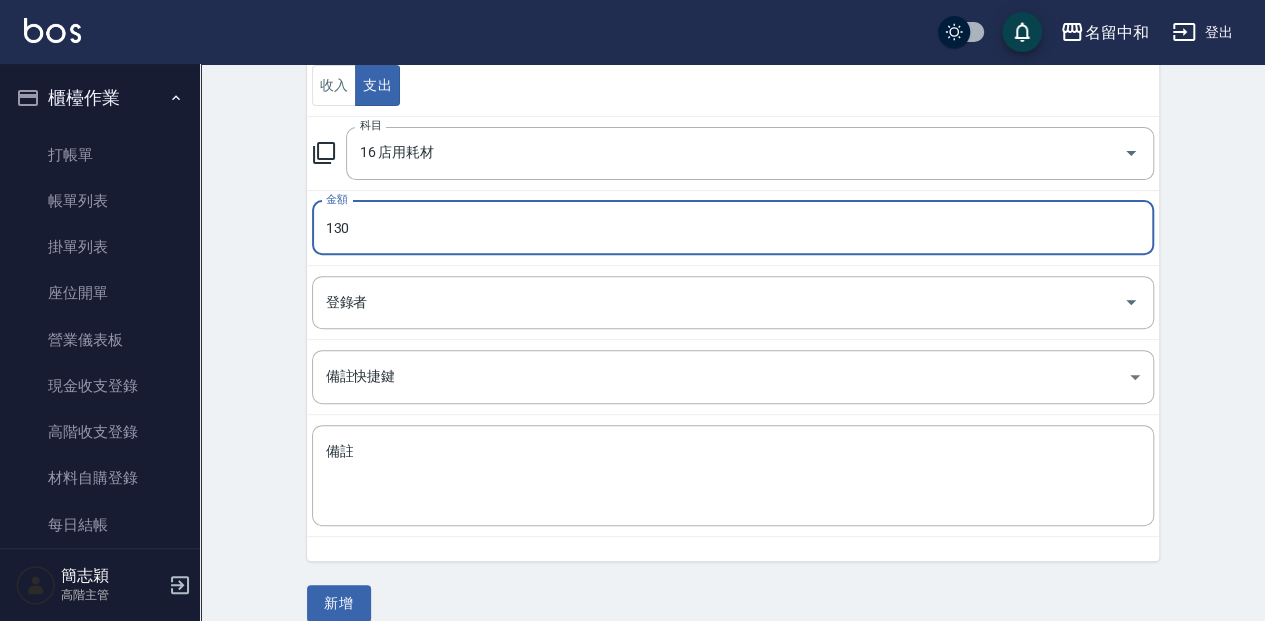 scroll, scrollTop: 258, scrollLeft: 0, axis: vertical 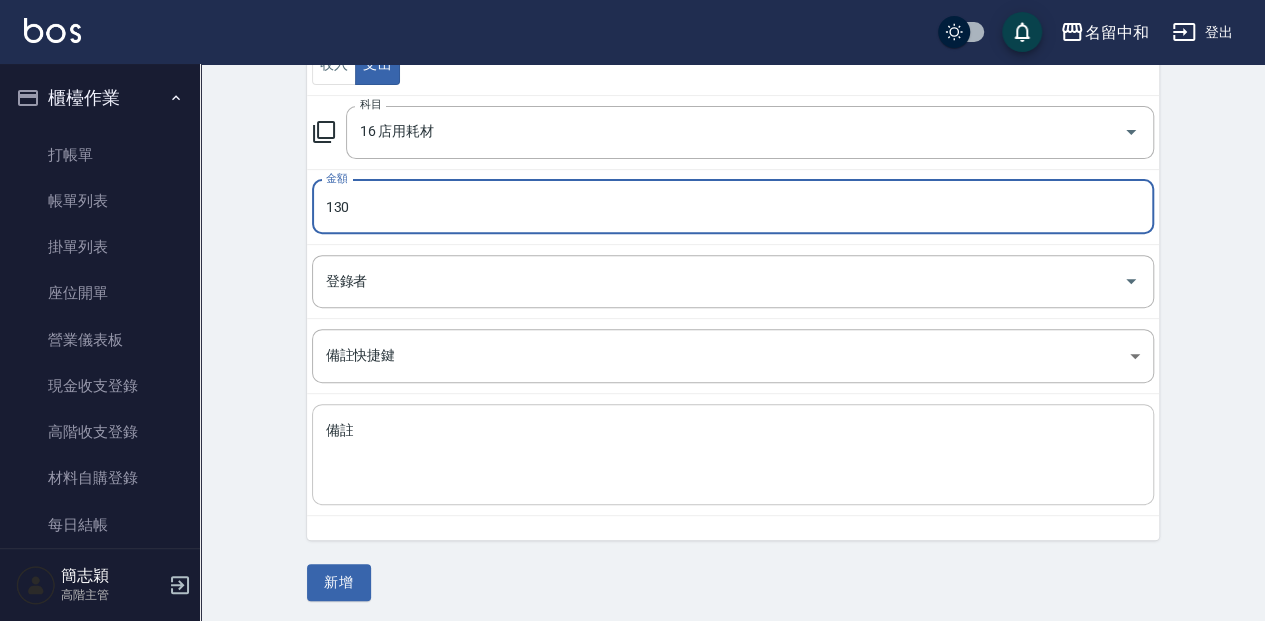 type on "130" 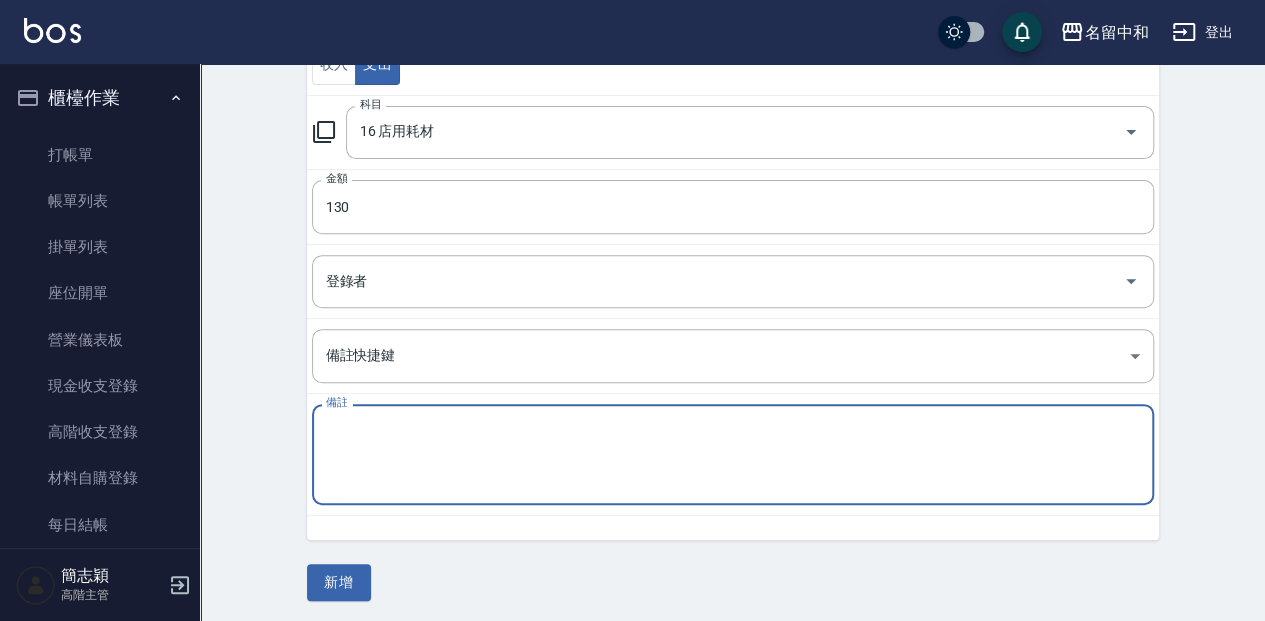 click on "備註" at bounding box center (733, 455) 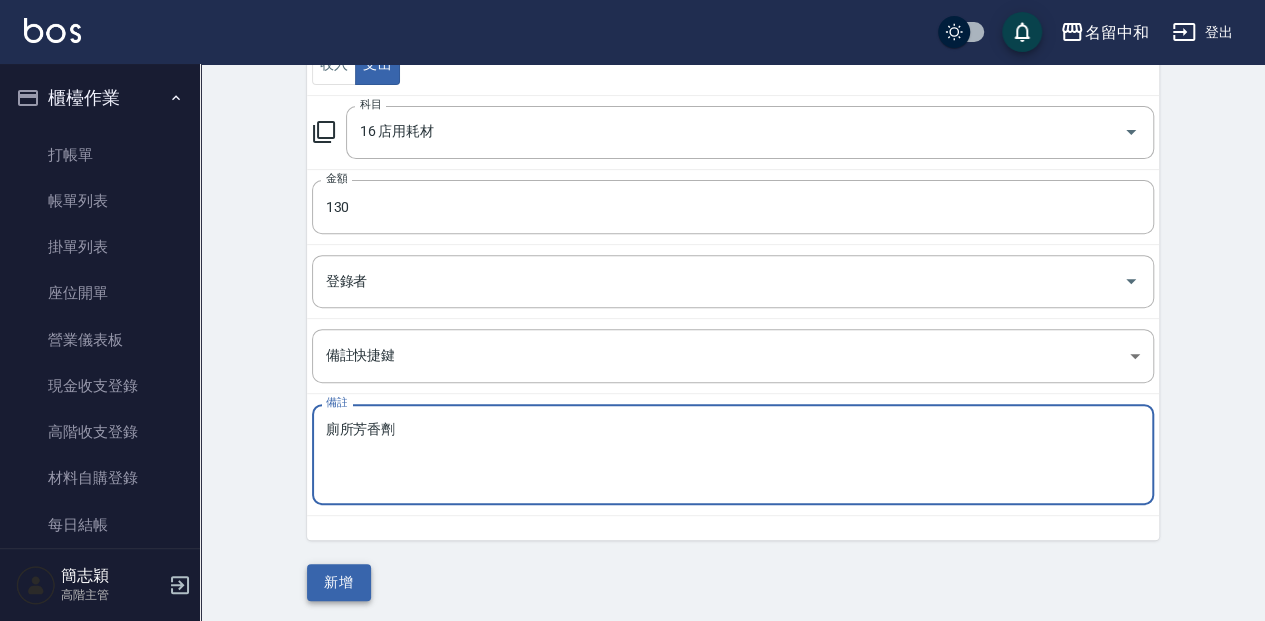 type on "廁所芳香劑" 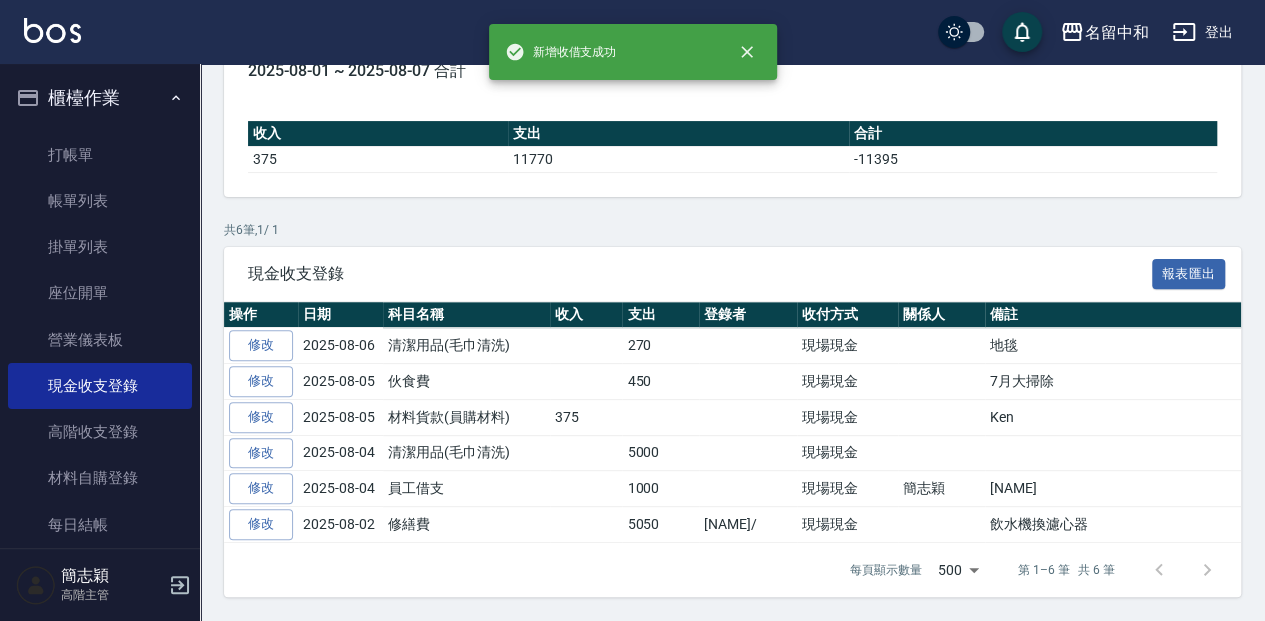 scroll, scrollTop: 0, scrollLeft: 0, axis: both 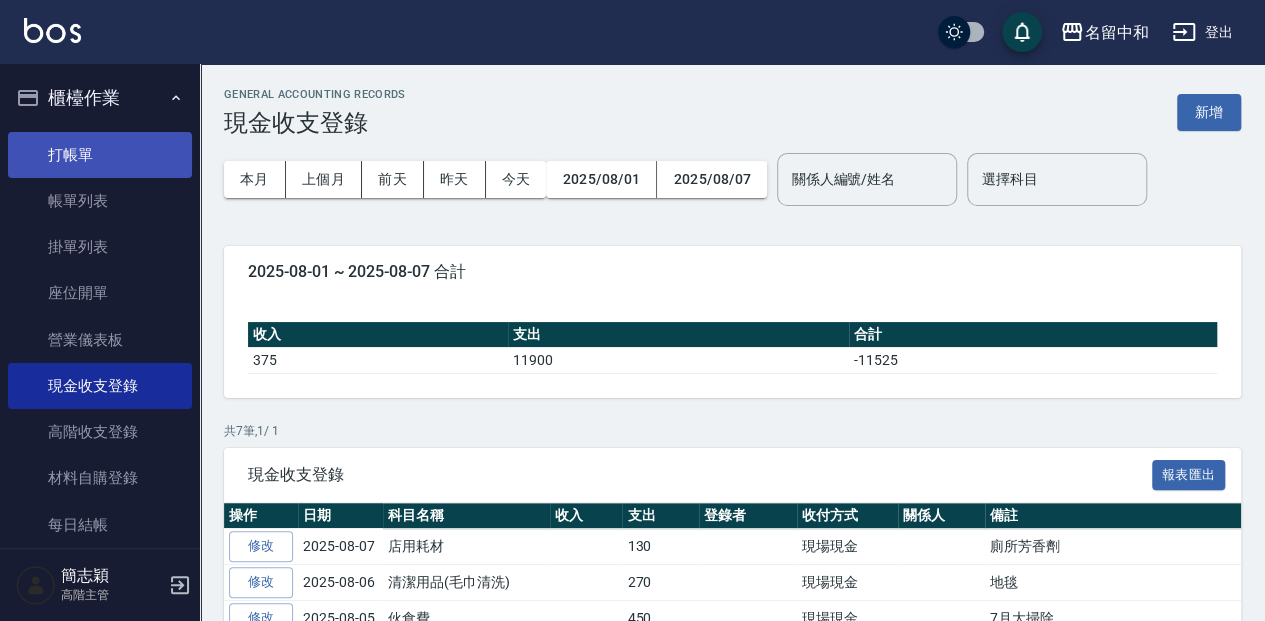 click on "打帳單" at bounding box center [100, 155] 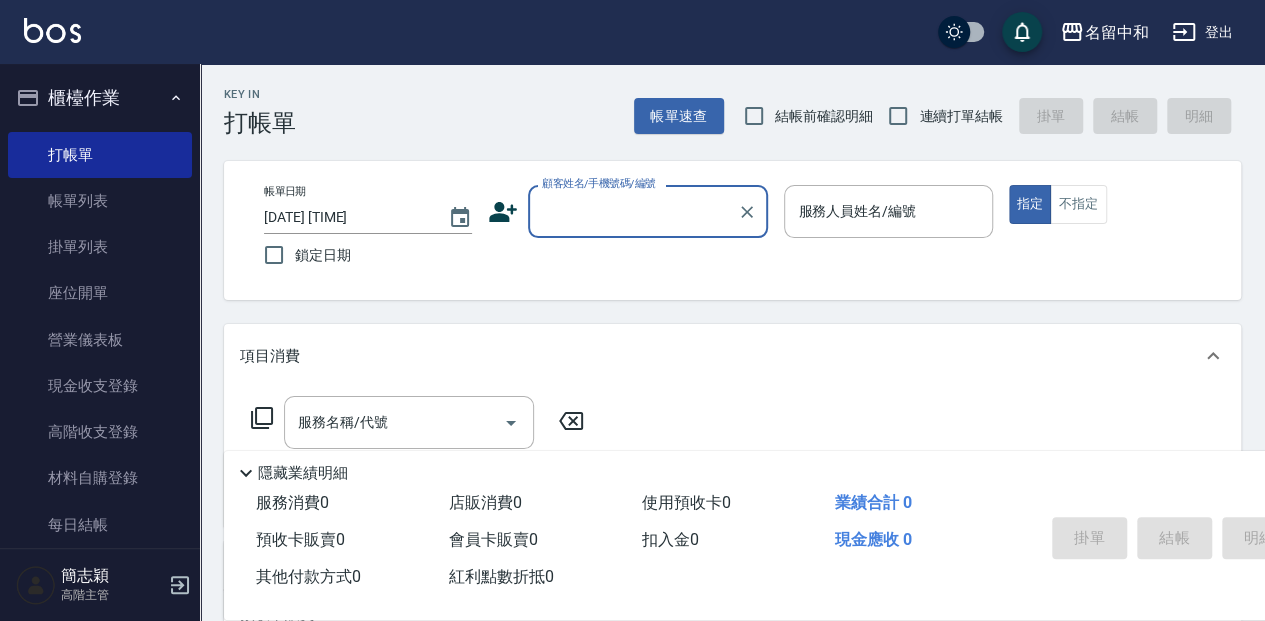 click on "顧客姓名/手機號碼/編號" at bounding box center [633, 211] 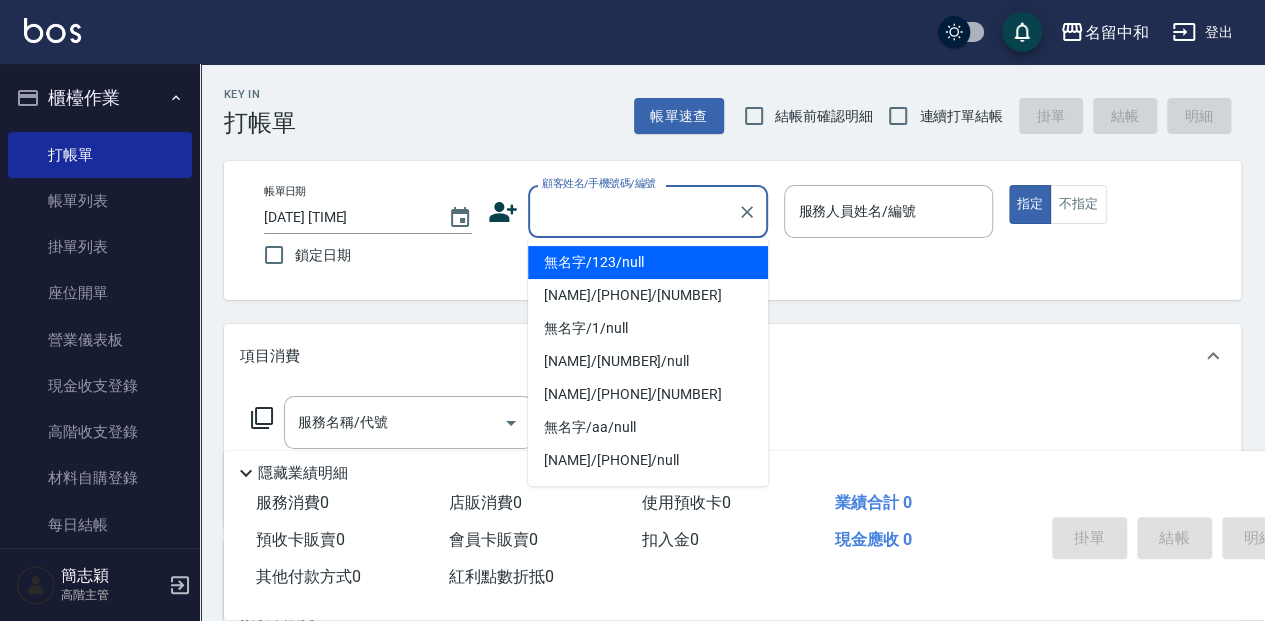 click on "無名字/123/null" at bounding box center [648, 262] 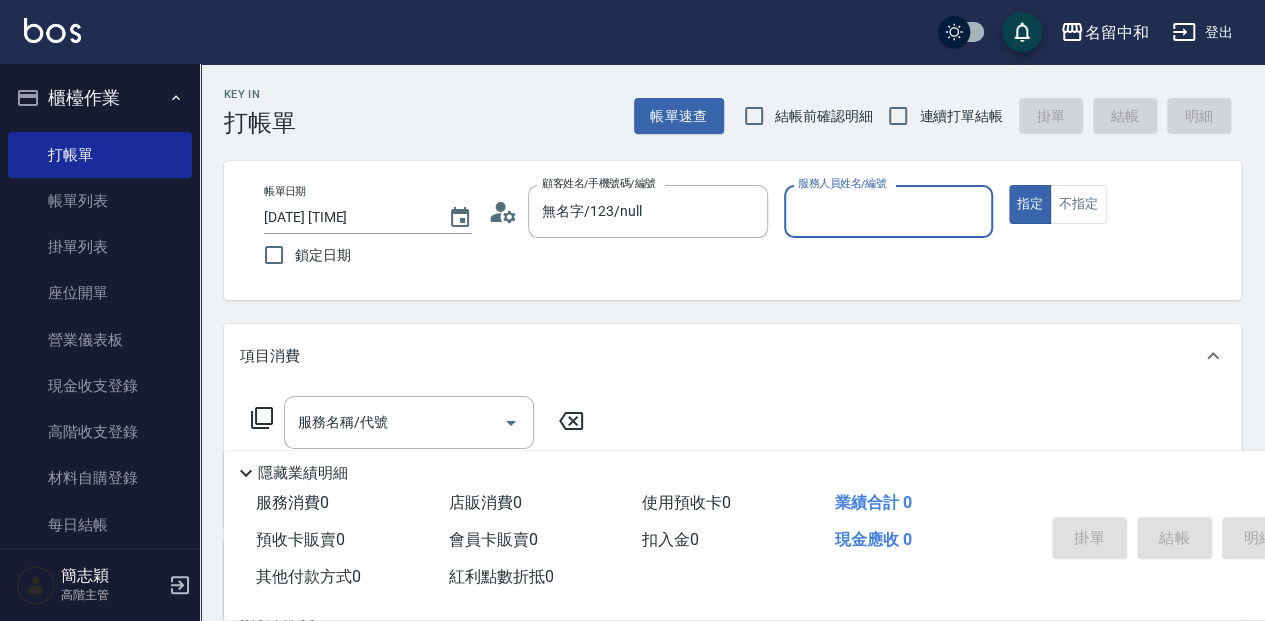 click on "服務人員姓名/編號" at bounding box center [888, 211] 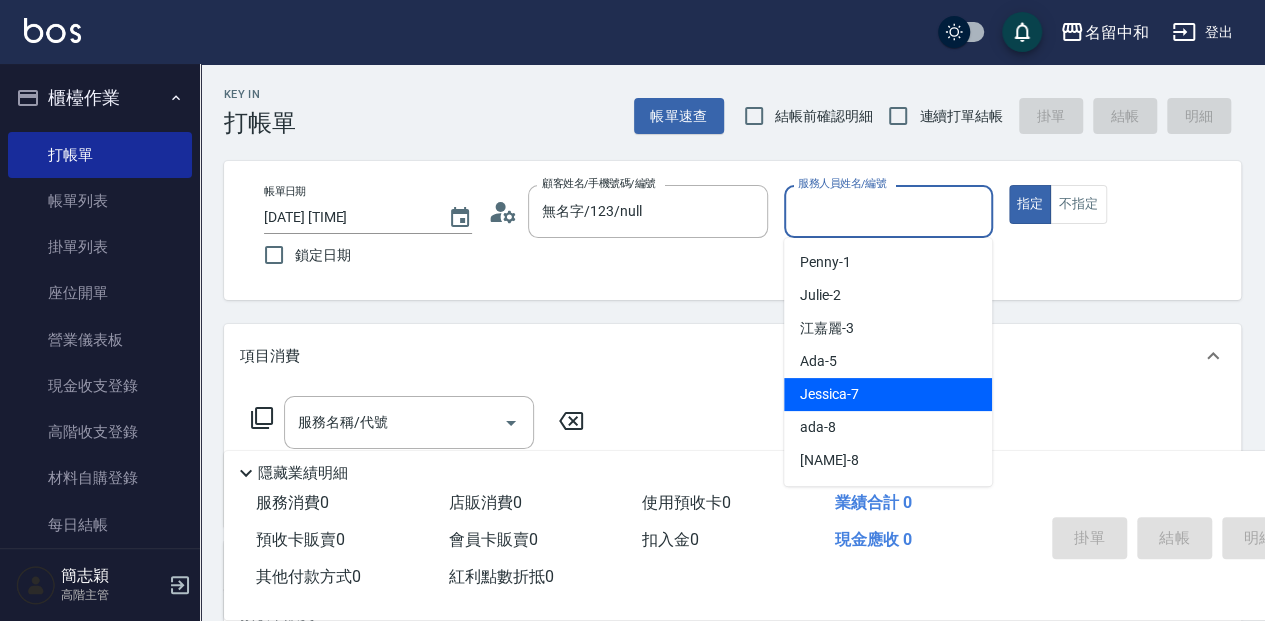 click on "[NAME] - [NUMBER]" at bounding box center (888, 394) 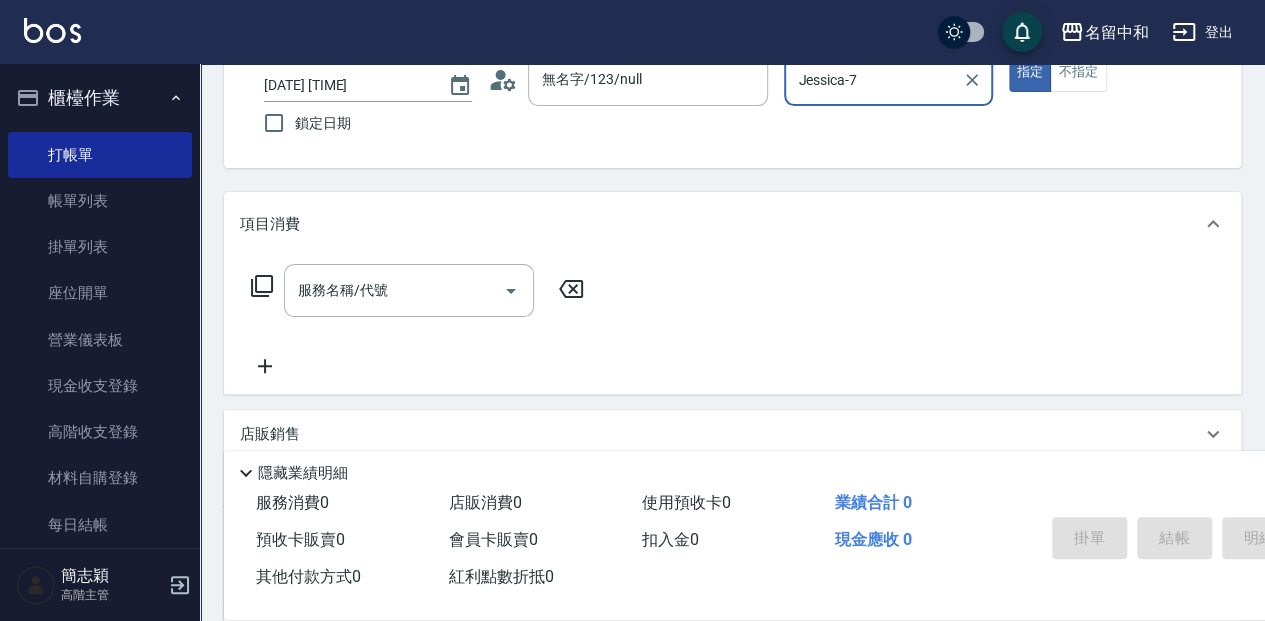 scroll, scrollTop: 133, scrollLeft: 0, axis: vertical 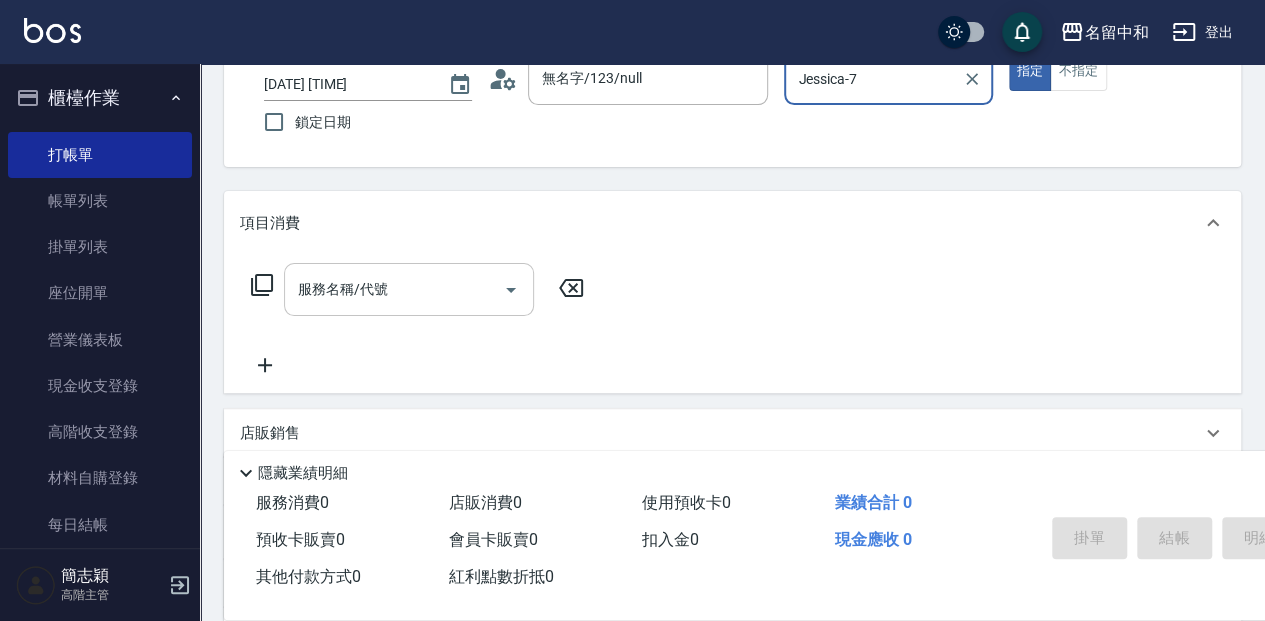 click on "服務名稱/代號 服務名稱/代號" at bounding box center (409, 289) 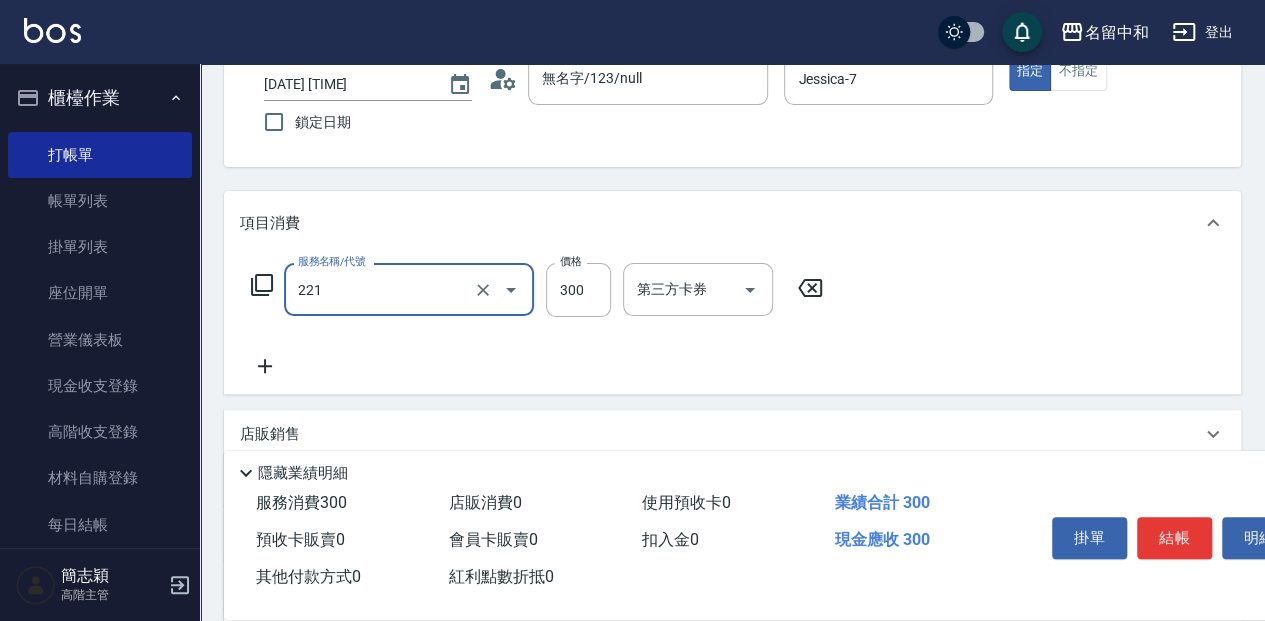 type on "洗髮300(221)" 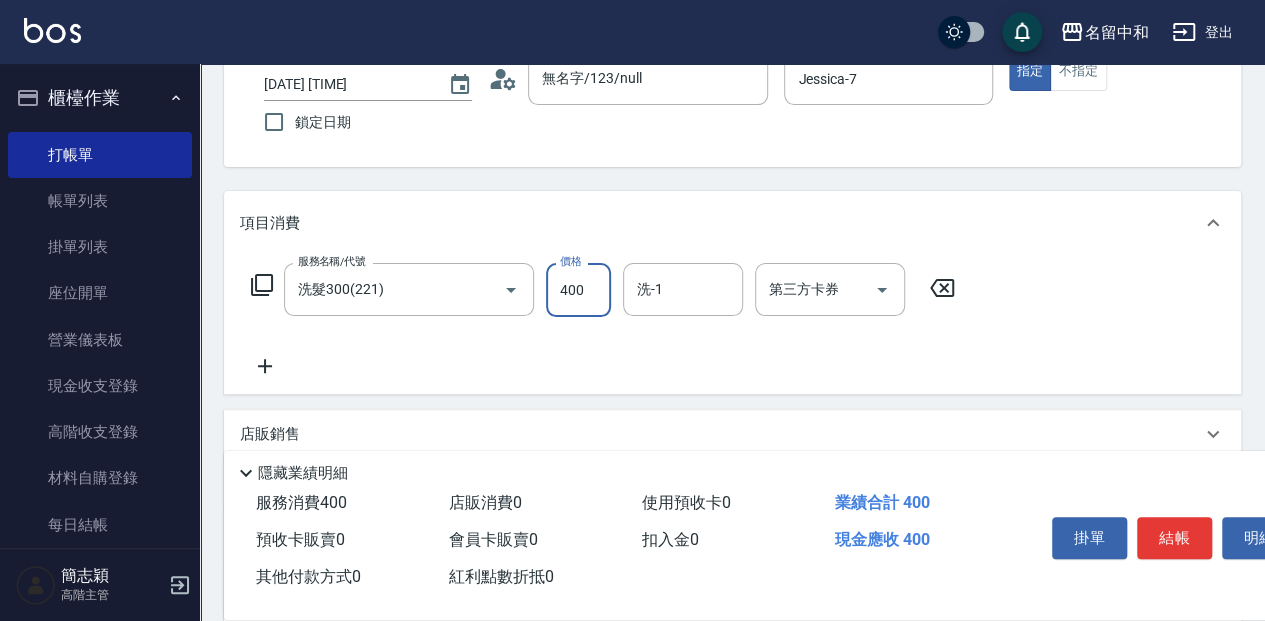 type on "400" 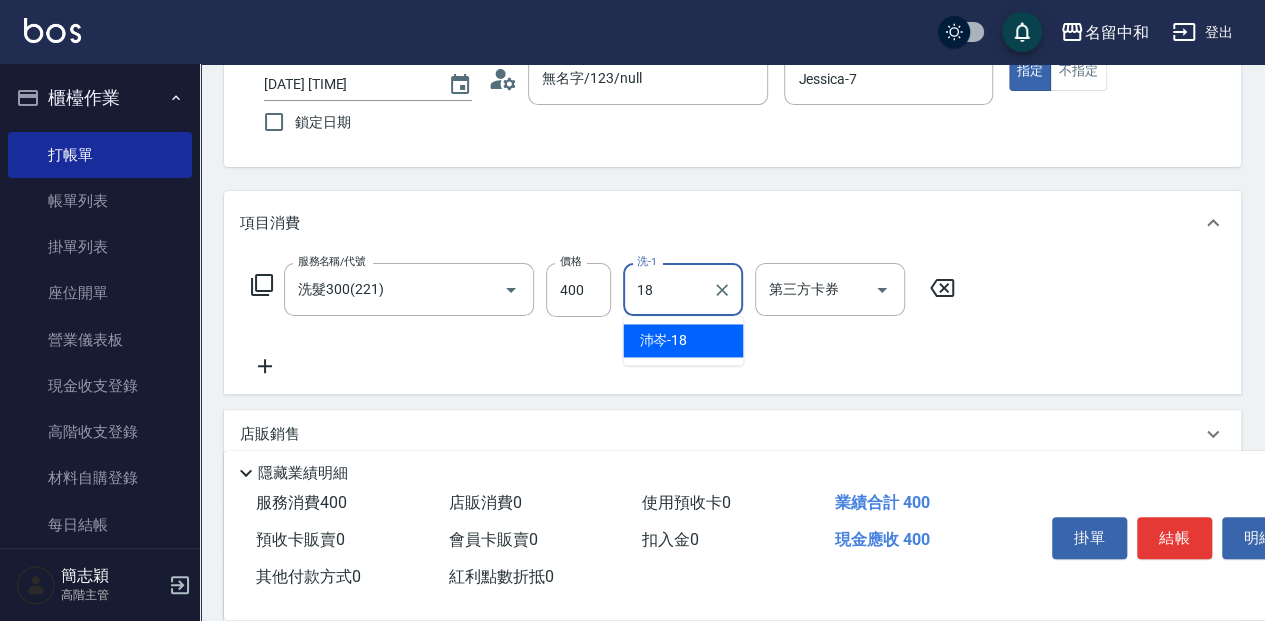 type on "沛岑-18" 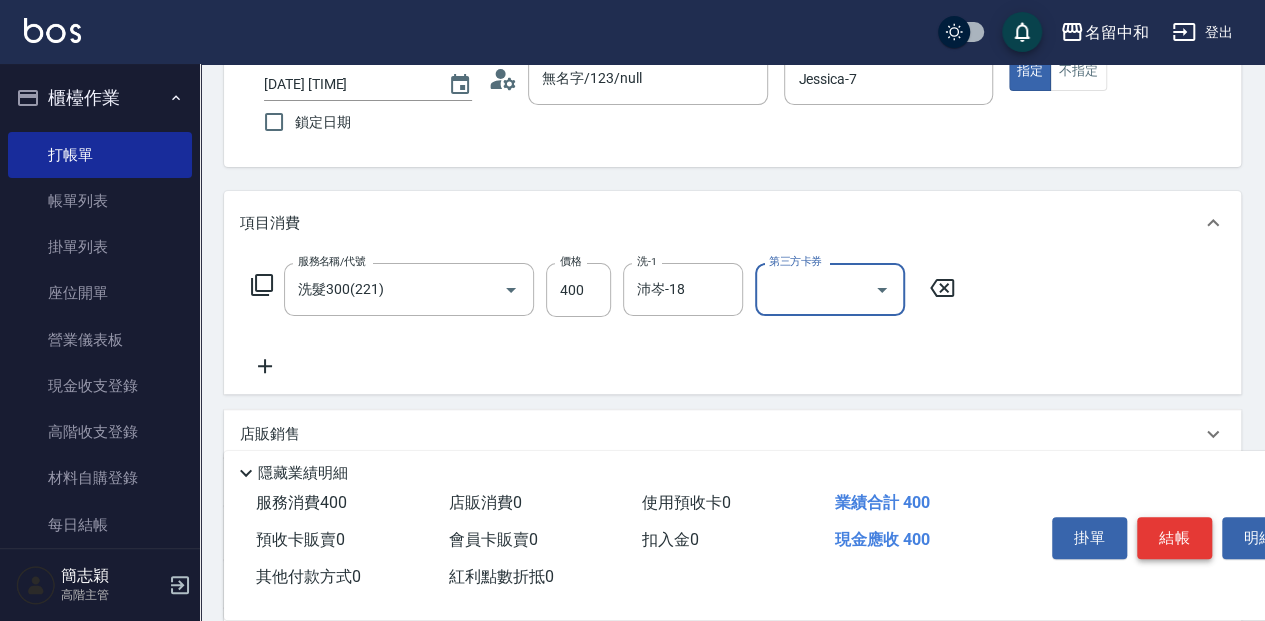 click on "結帳" at bounding box center [1174, 538] 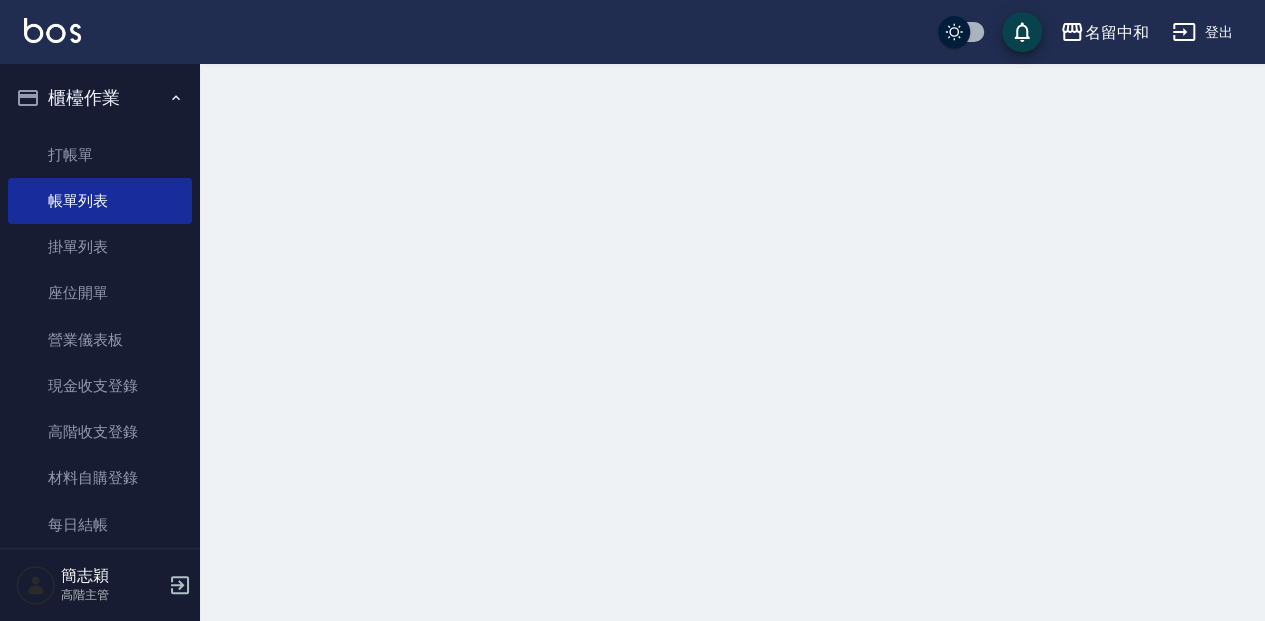 scroll, scrollTop: 0, scrollLeft: 0, axis: both 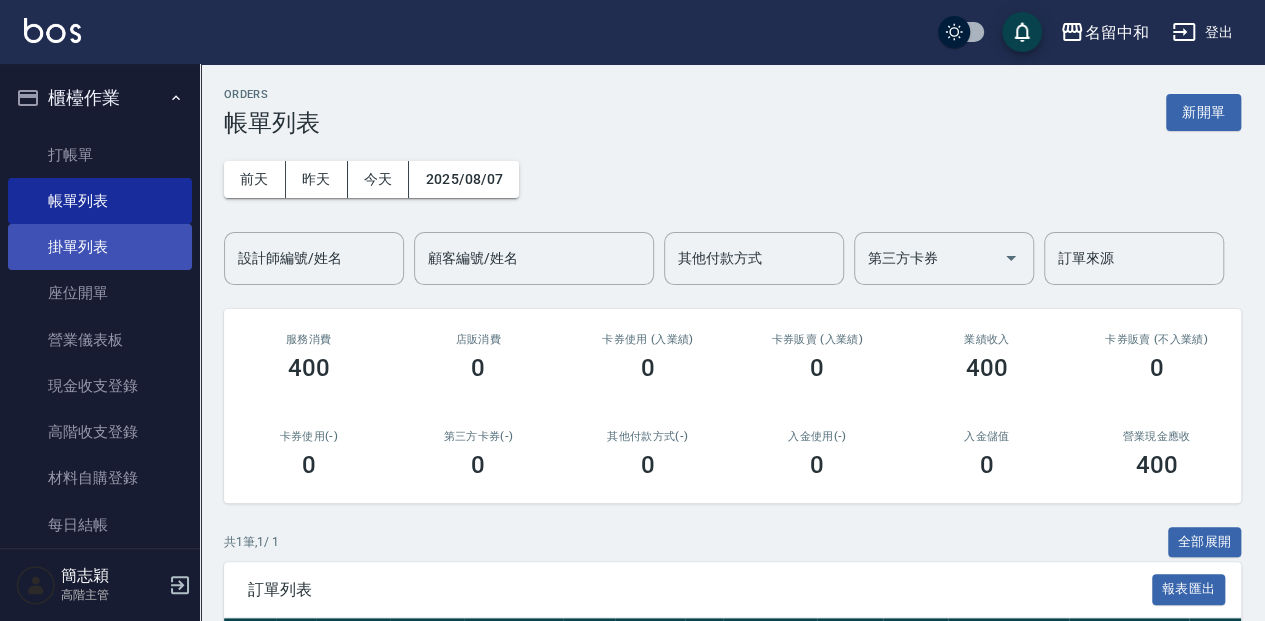 drag, startPoint x: 142, startPoint y: 152, endPoint x: 167, endPoint y: 265, distance: 115.73245 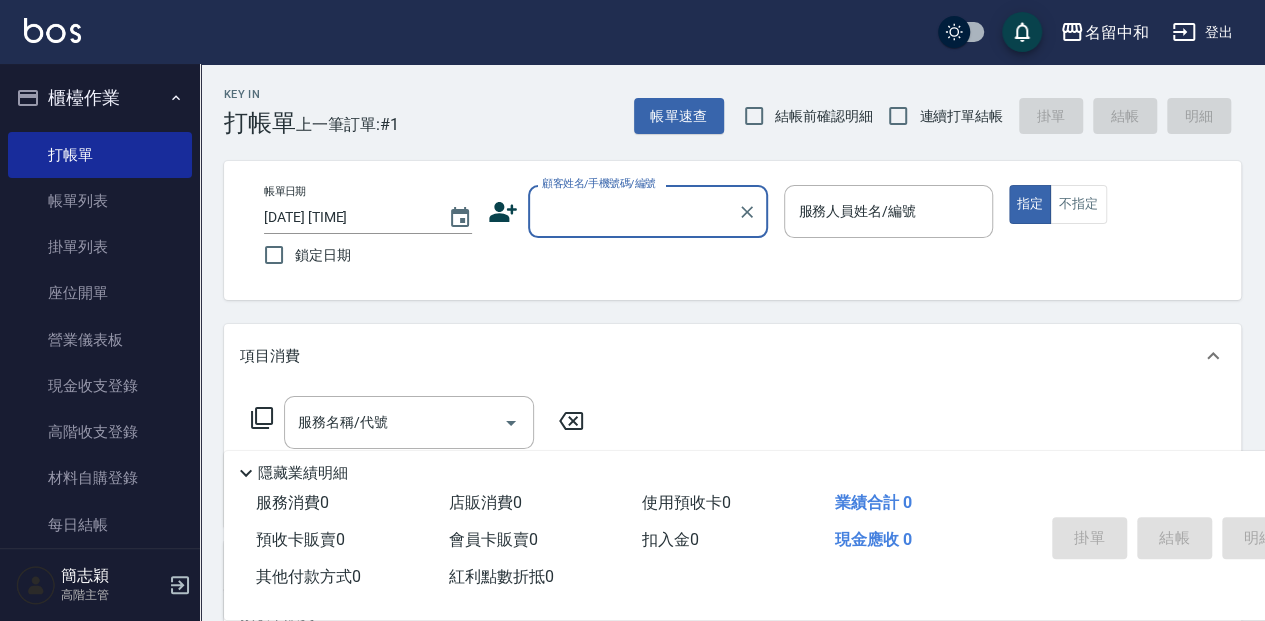click on "顧客姓名/手機號碼/編號" at bounding box center [633, 211] 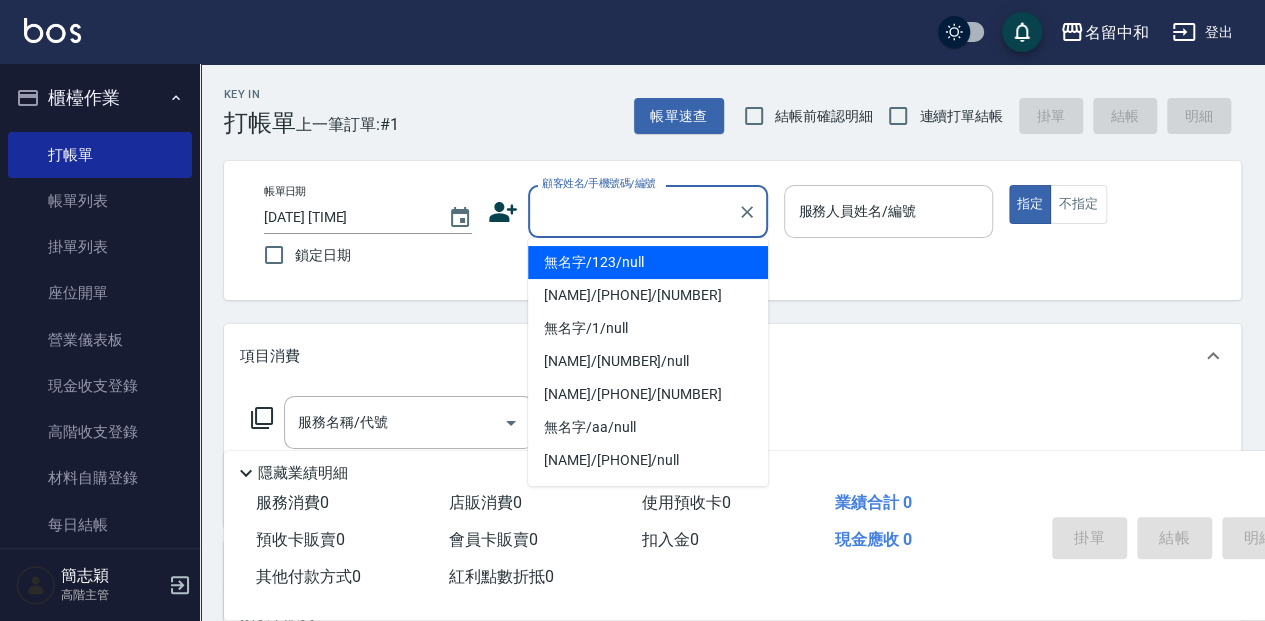 drag, startPoint x: 626, startPoint y: 268, endPoint x: 840, endPoint y: 199, distance: 224.84883 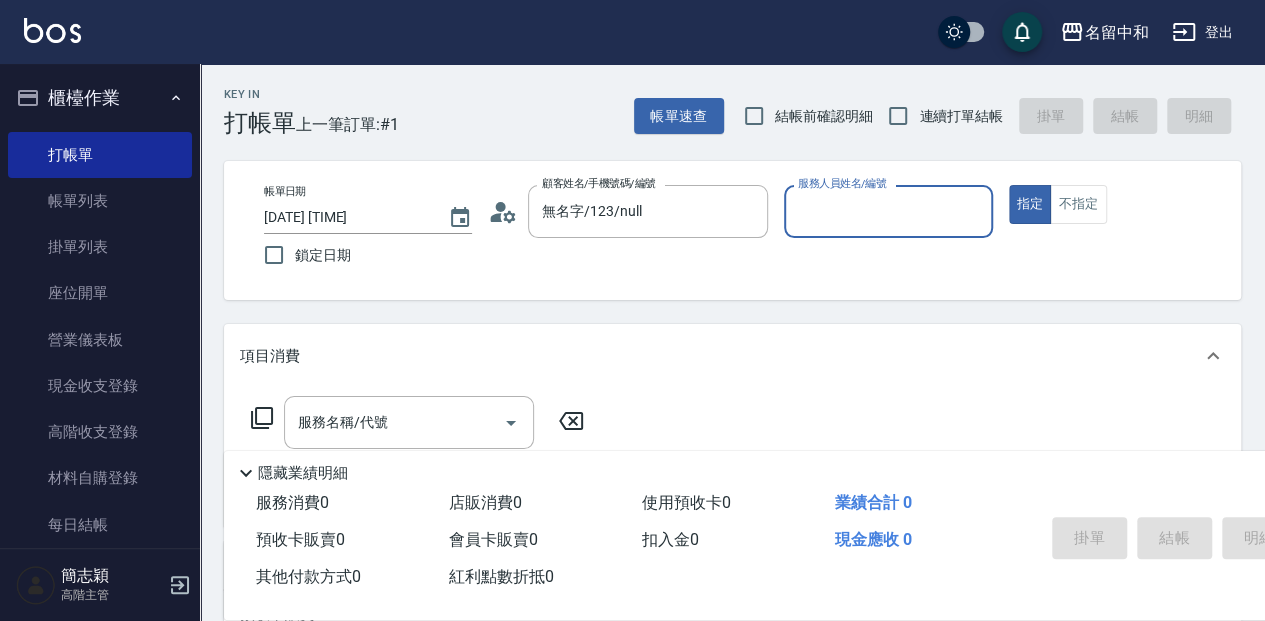 click on "服務人員姓名/編號" at bounding box center [888, 211] 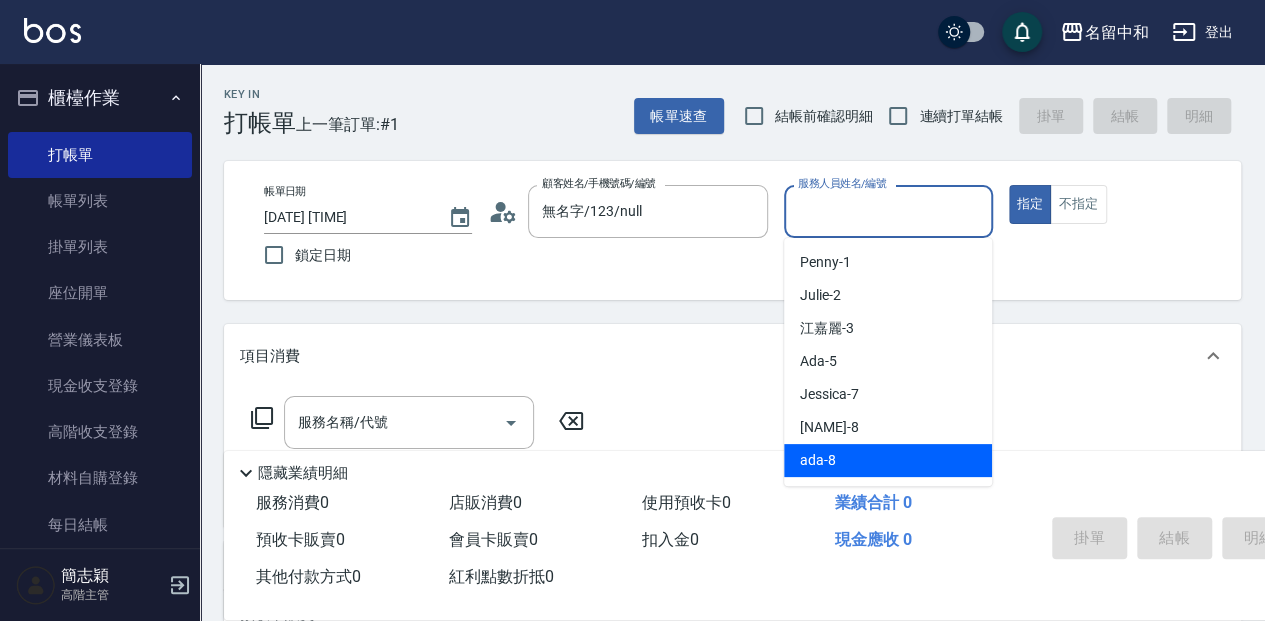 click on "ada -8" at bounding box center [888, 460] 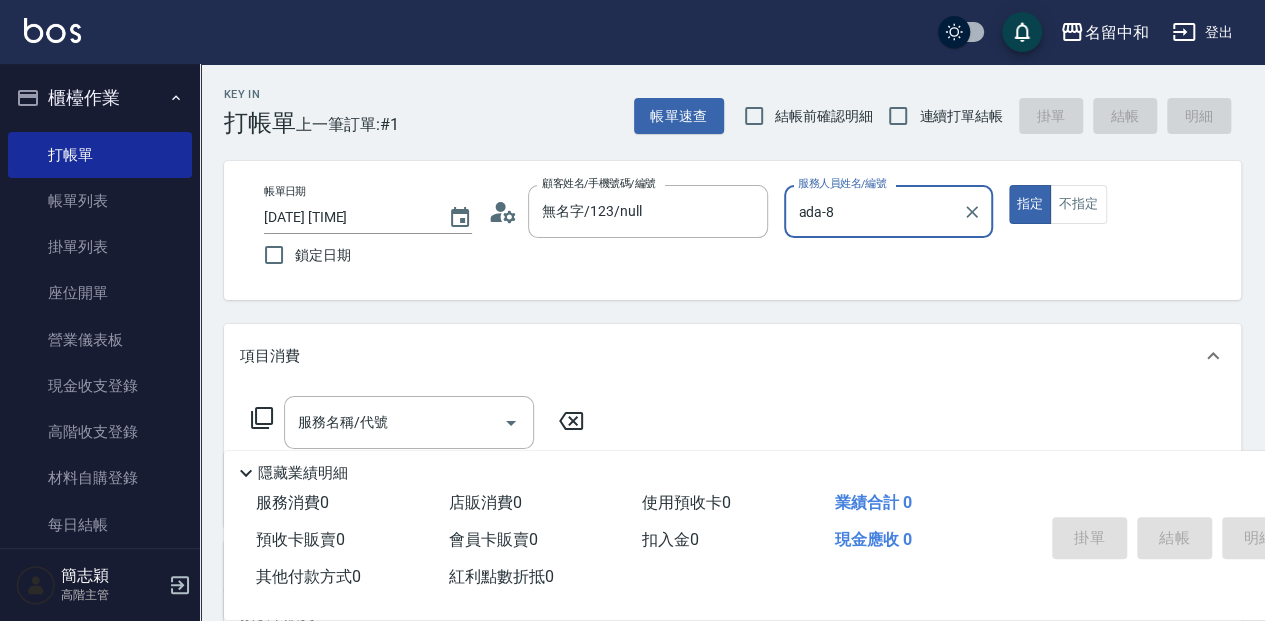 scroll, scrollTop: 66, scrollLeft: 0, axis: vertical 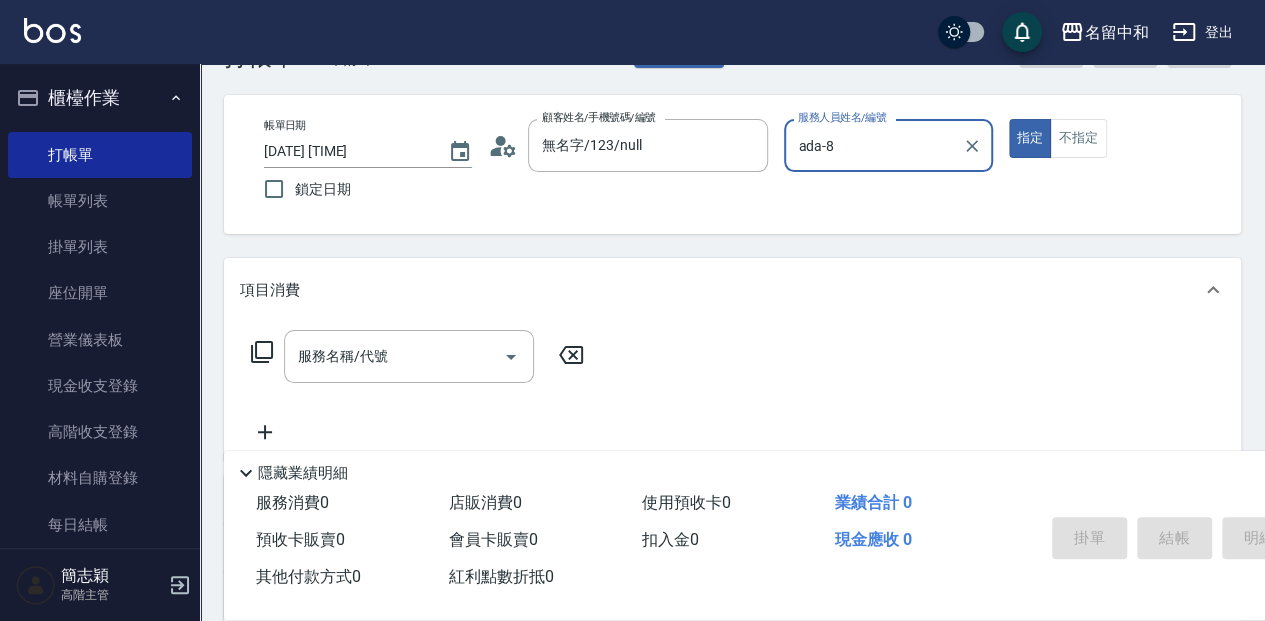 click 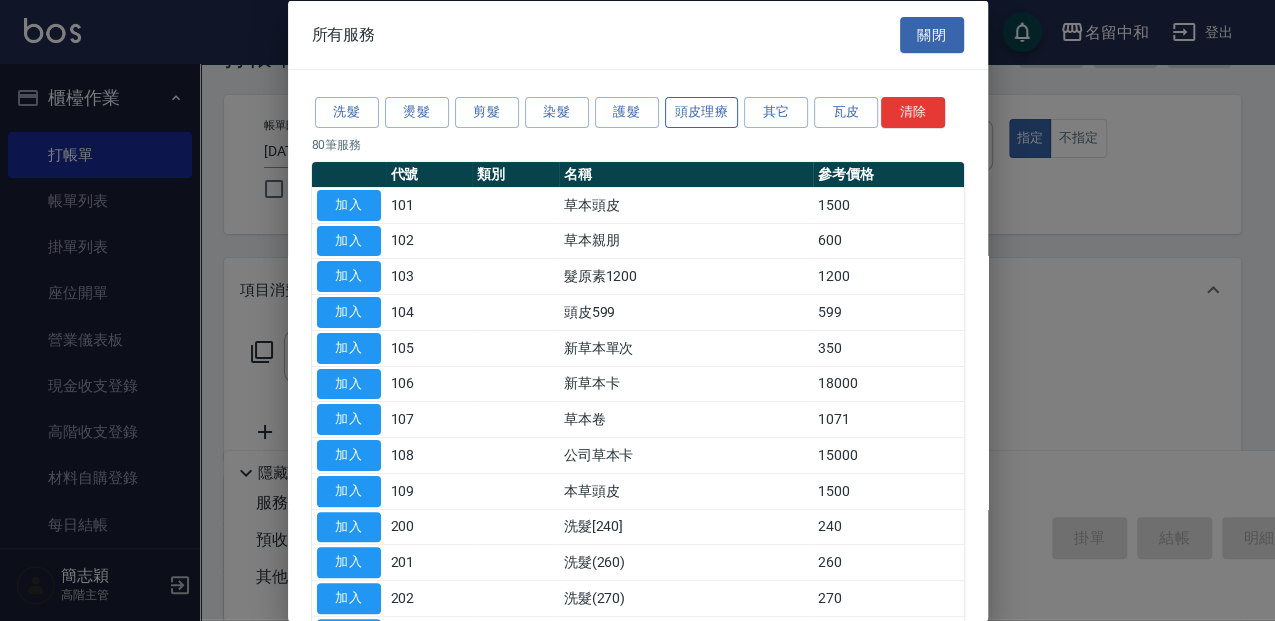 click on "頭皮理療" at bounding box center (702, 112) 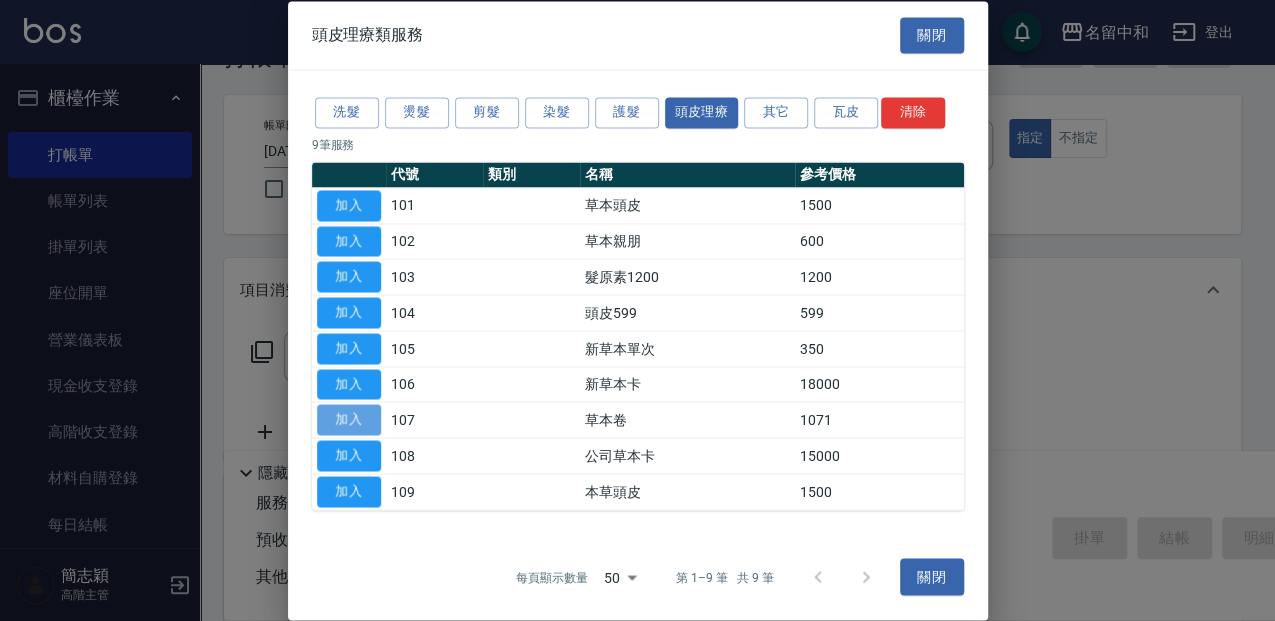 click on "加入" at bounding box center [349, 420] 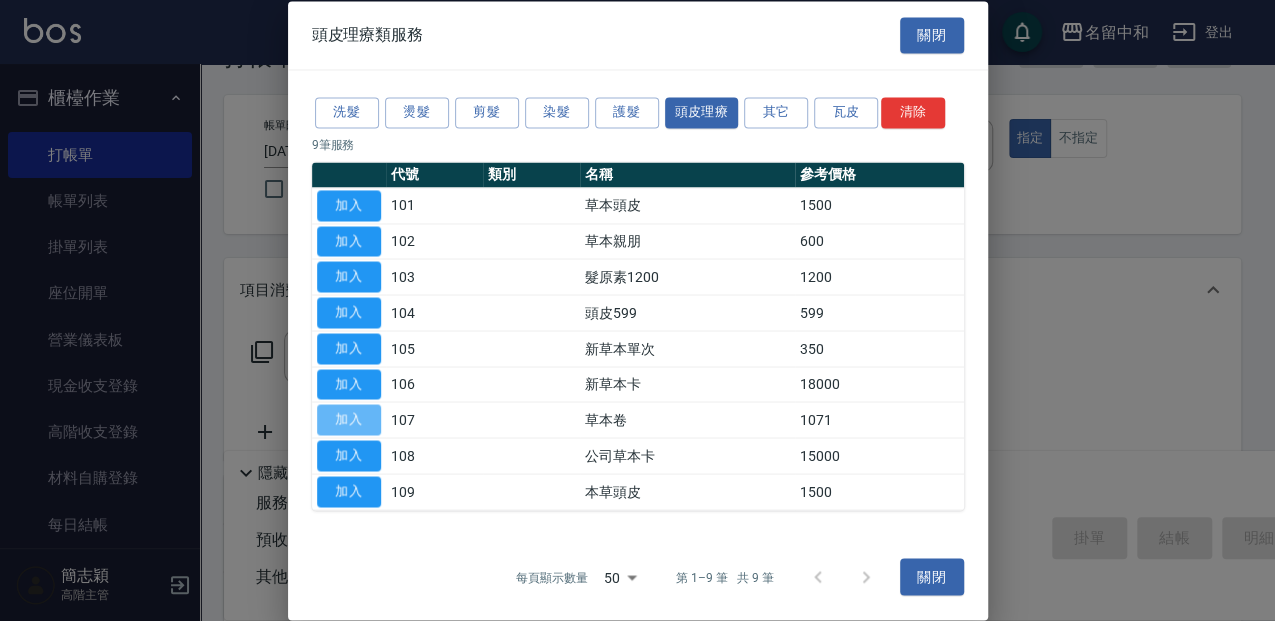 type on "草本卷(107)" 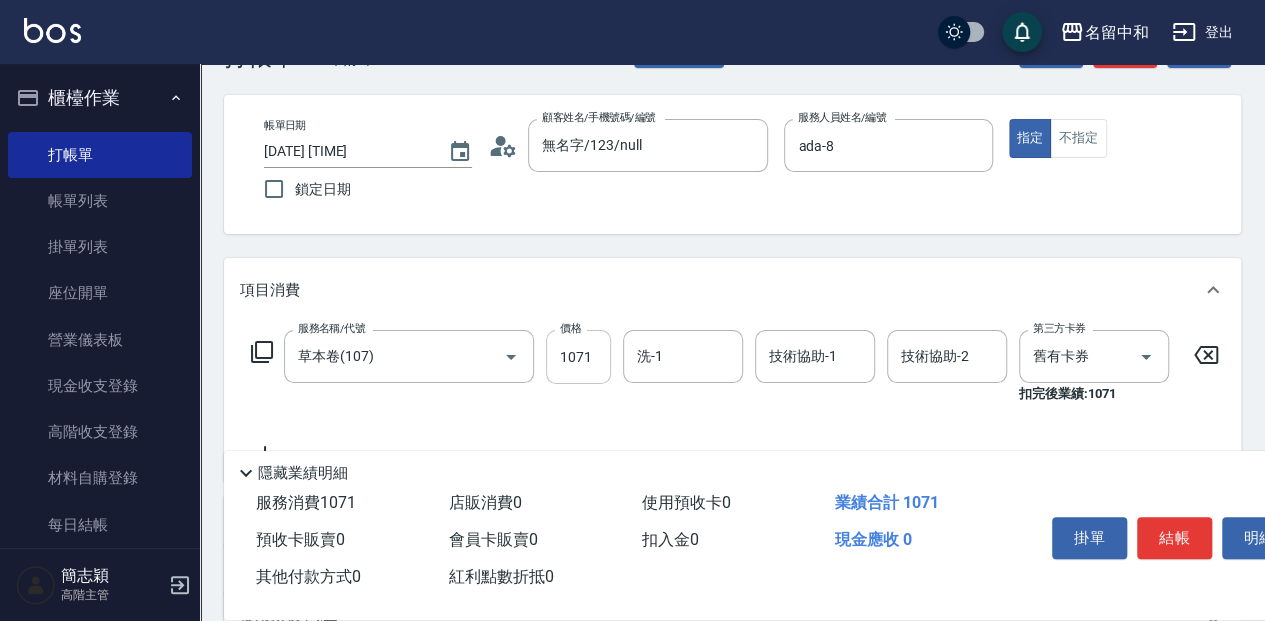 click on "1071" at bounding box center [578, 357] 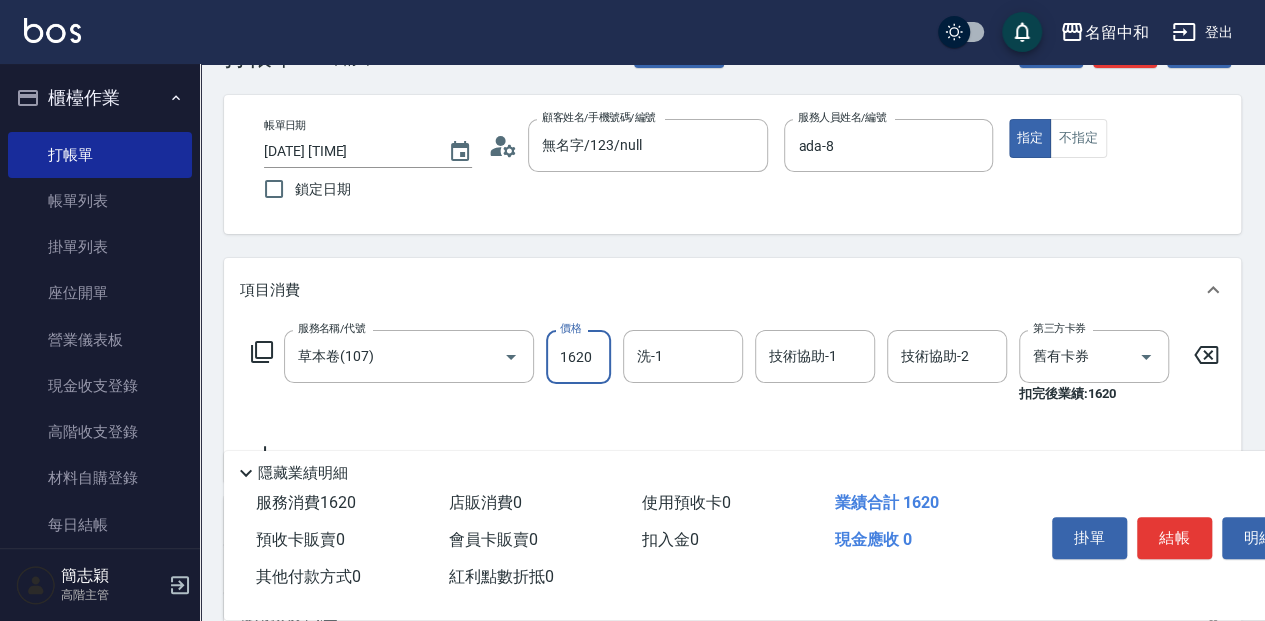 type on "1620" 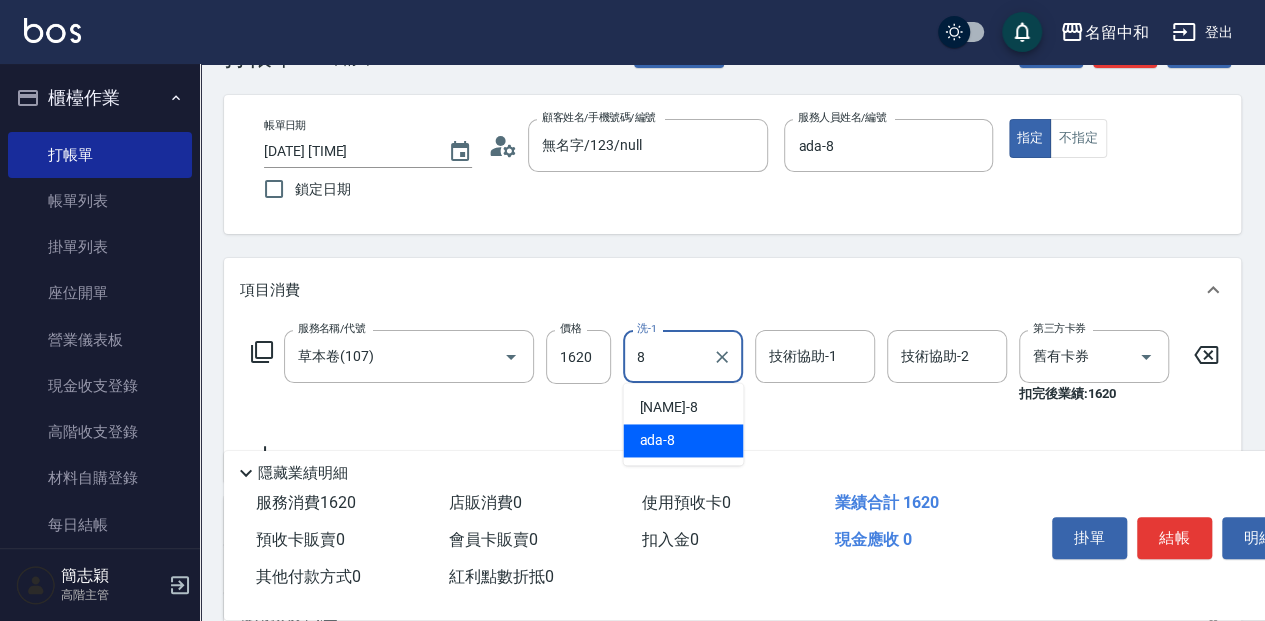 type on "ada-8" 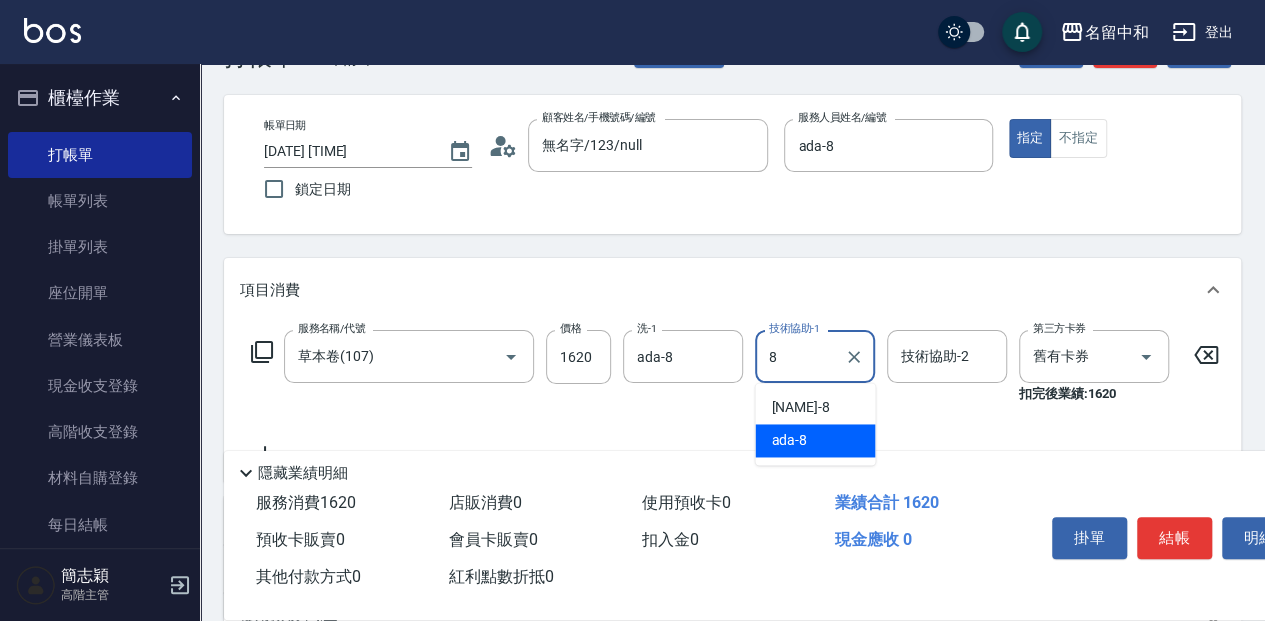 type on "ada-8" 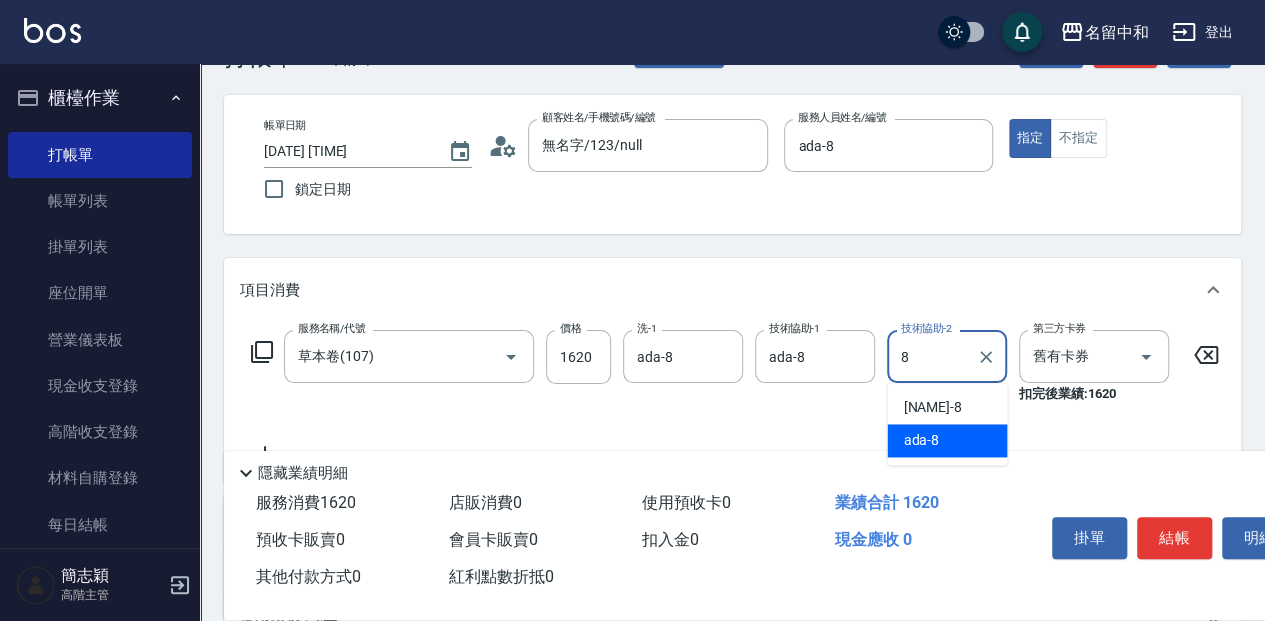 type on "ada-8" 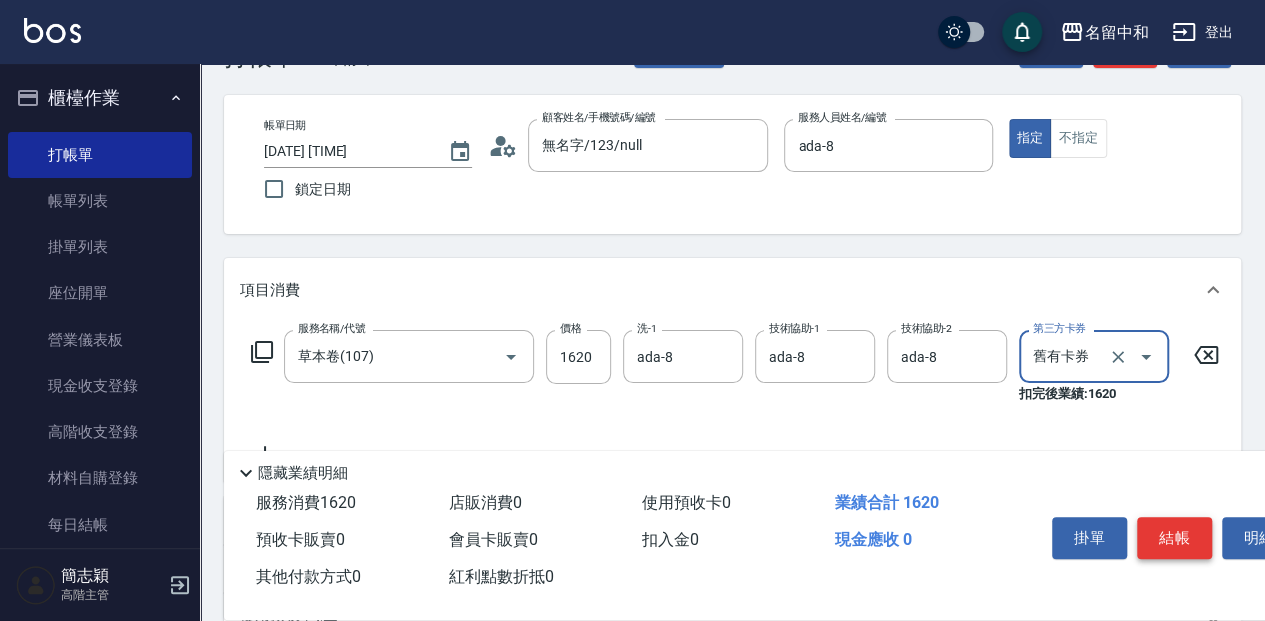 click on "結帳" at bounding box center (1174, 538) 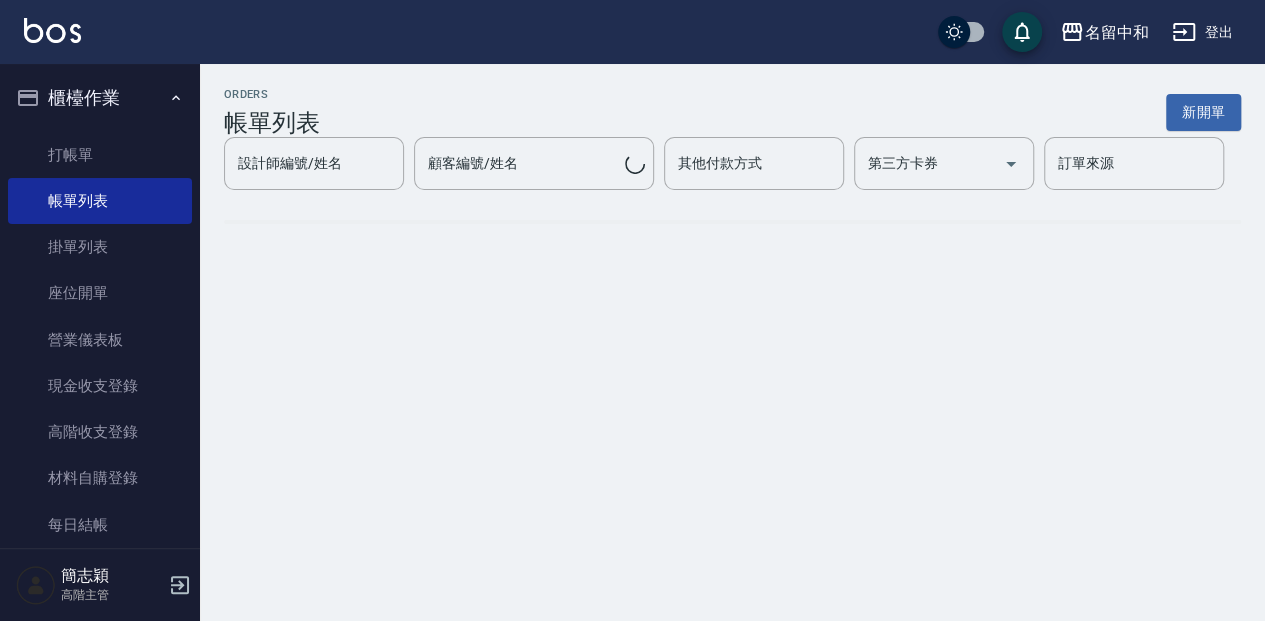 scroll, scrollTop: 0, scrollLeft: 0, axis: both 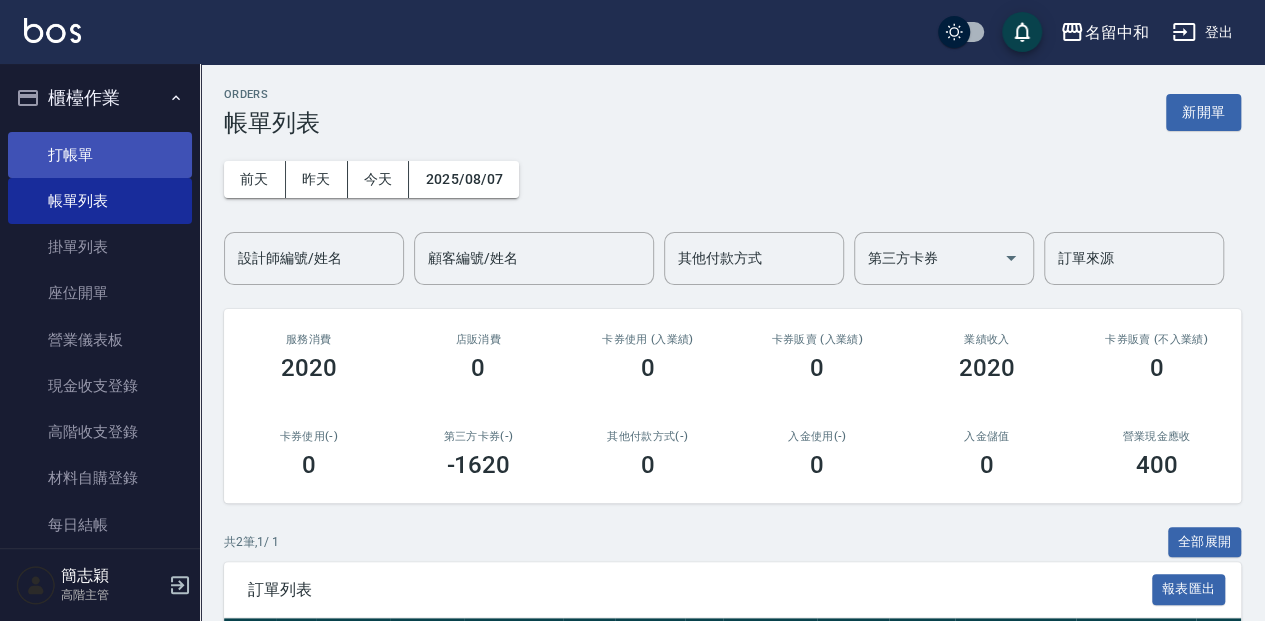 click on "打帳單" at bounding box center [100, 155] 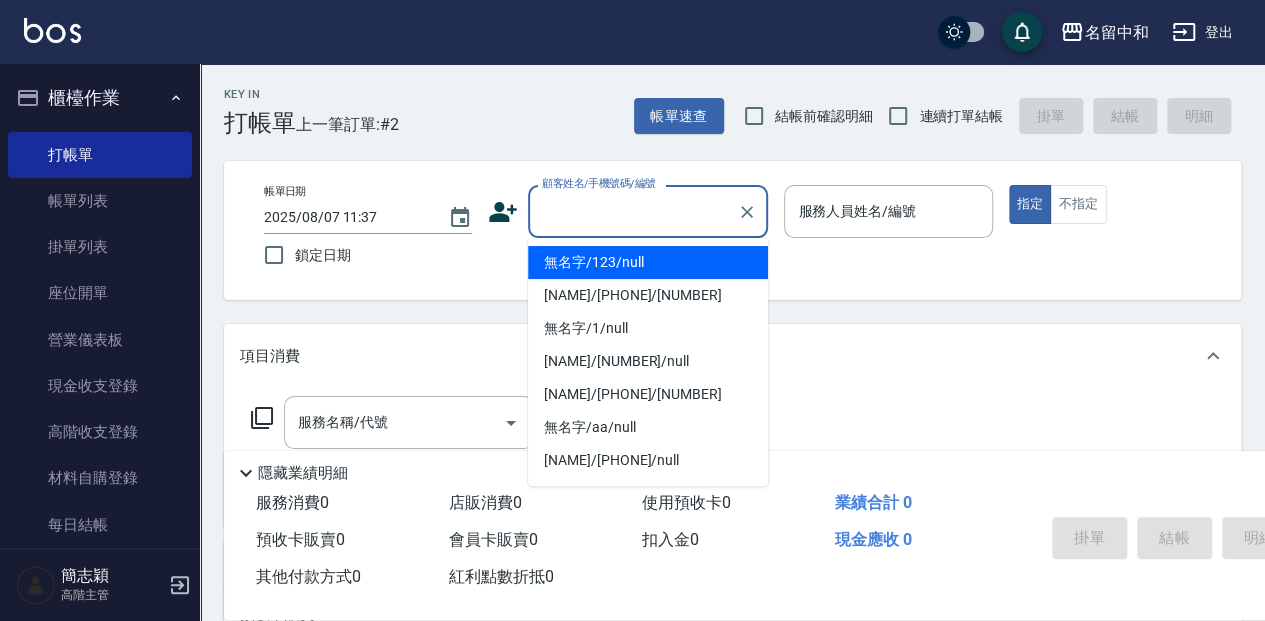 click on "顧客姓名/手機號碼/編號" at bounding box center [633, 211] 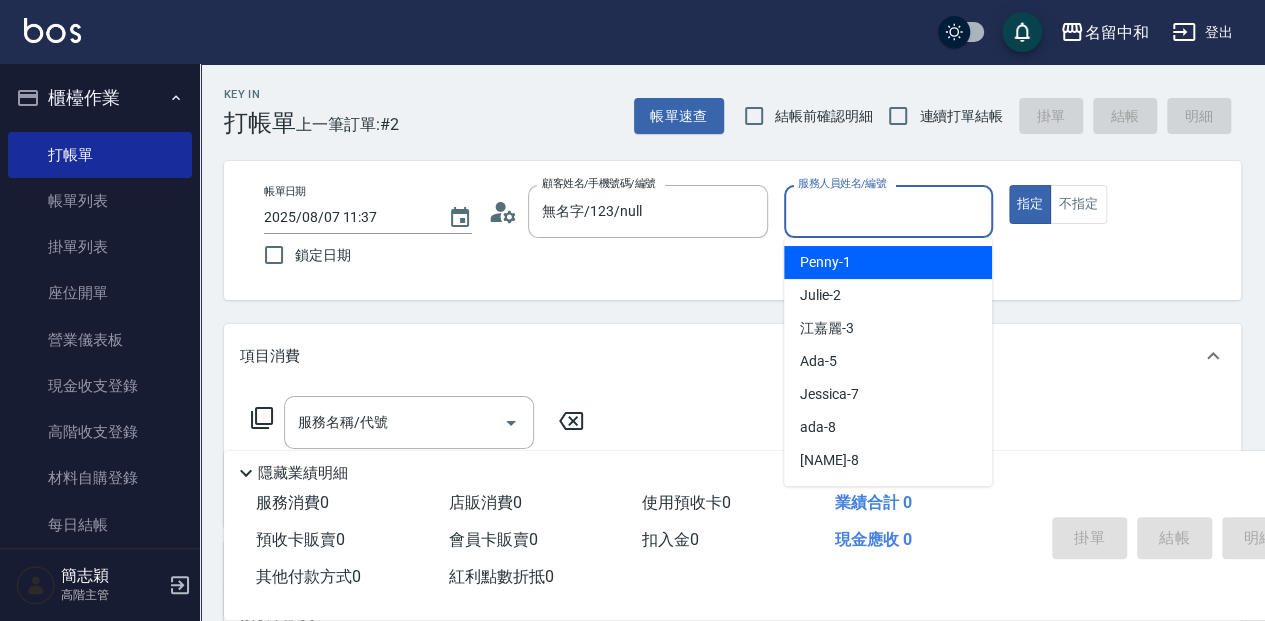 click on "服務人員姓名/編號" at bounding box center (888, 211) 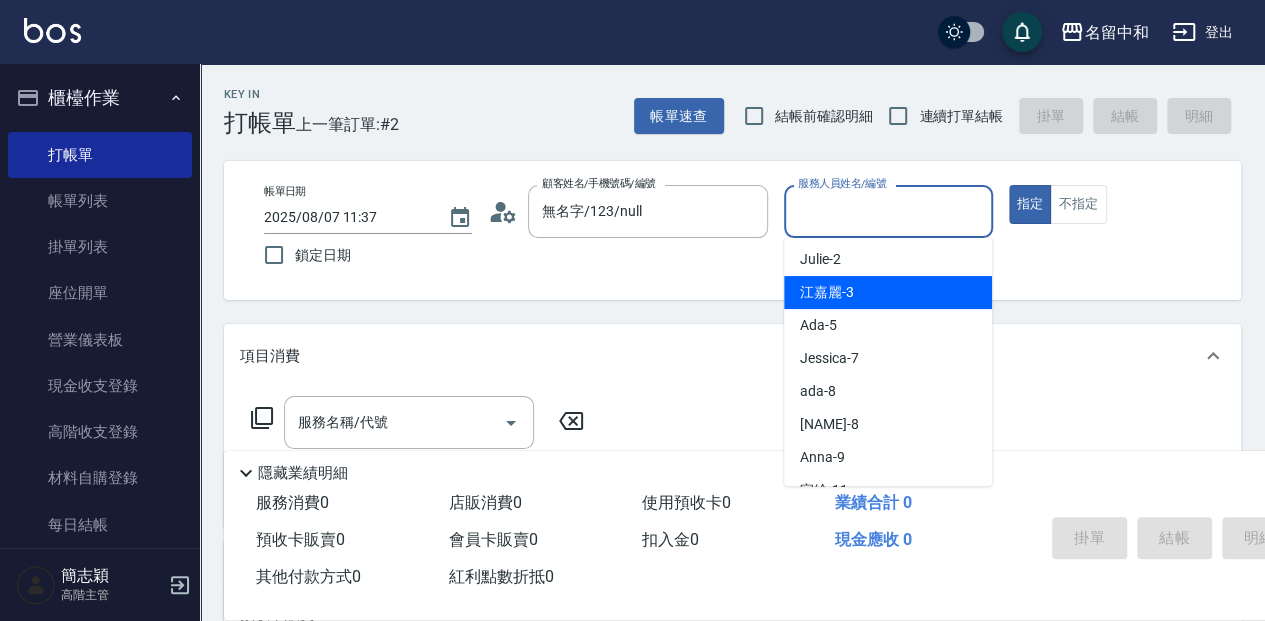 scroll, scrollTop: 52, scrollLeft: 0, axis: vertical 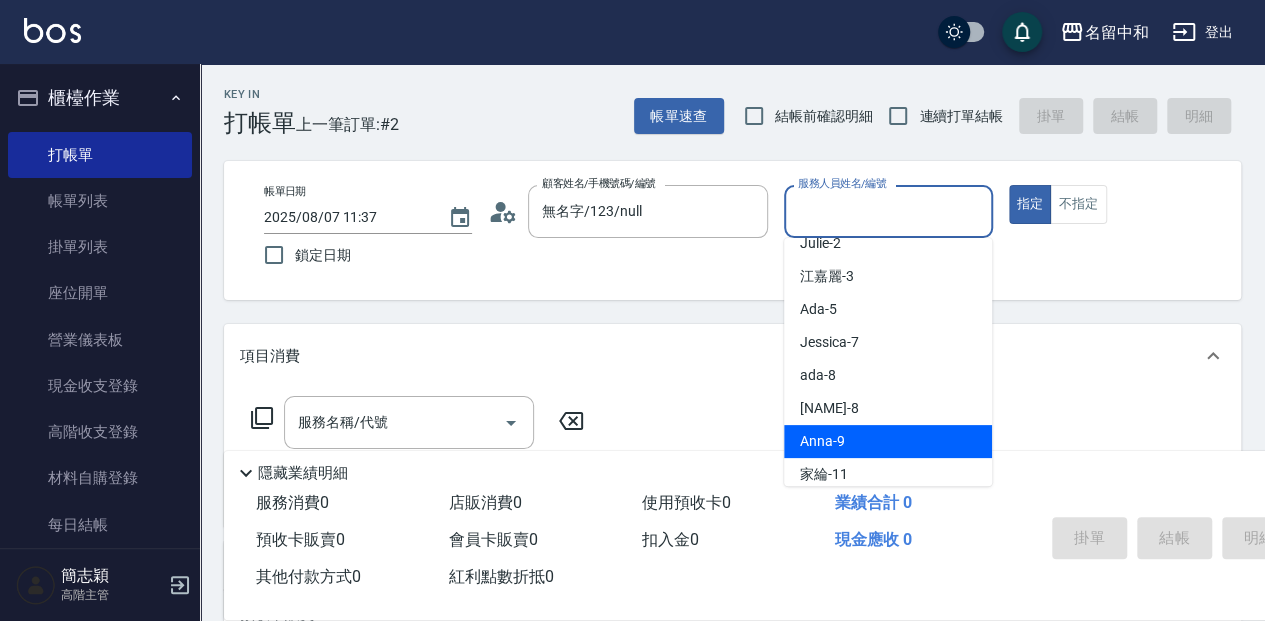 click on "Anna -9" at bounding box center (888, 441) 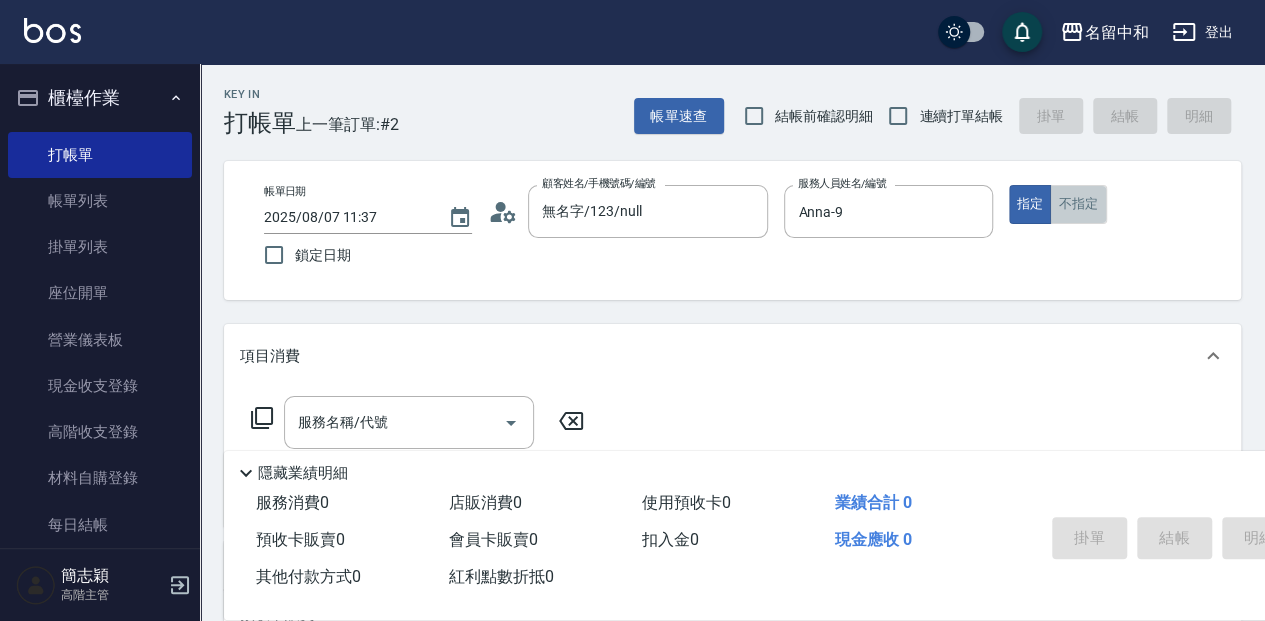 click on "不指定" at bounding box center (1078, 204) 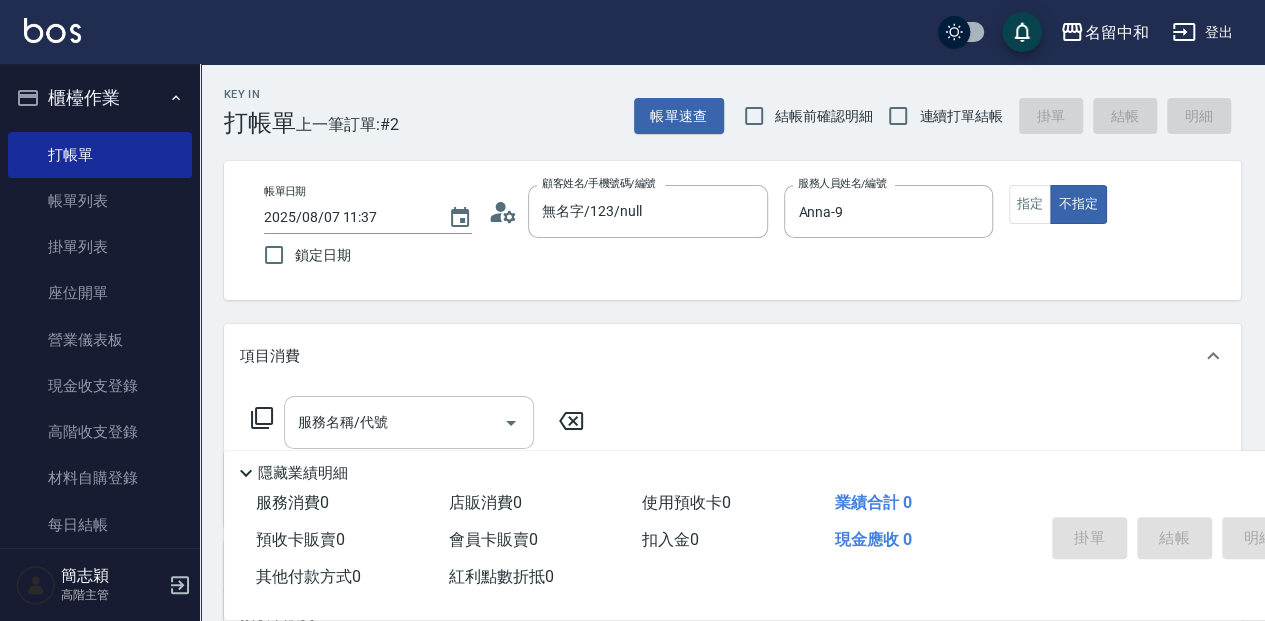 click on "服務名稱/代號" at bounding box center (394, 422) 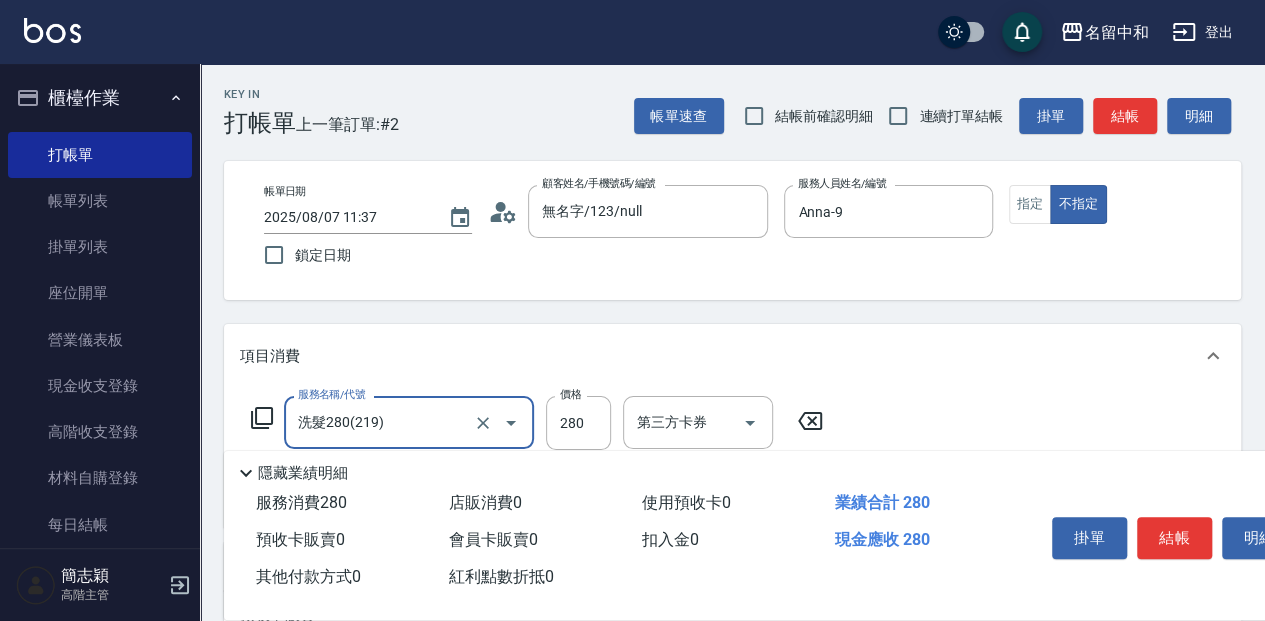 type on "洗髮280(219)" 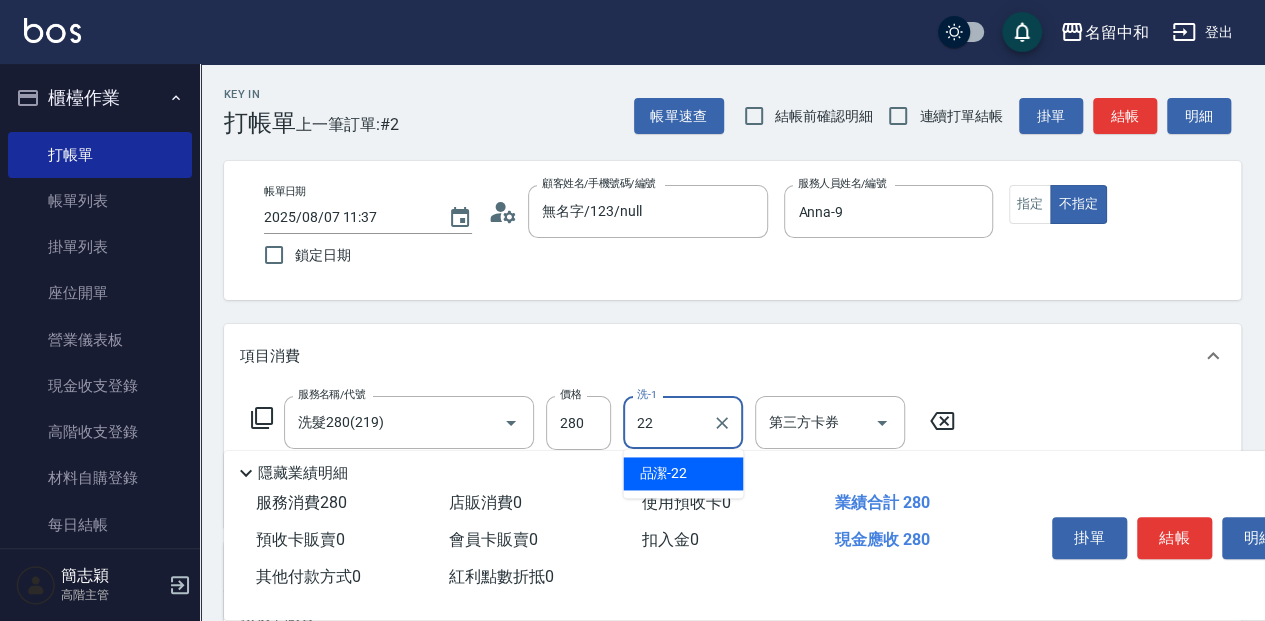 type on "品潔-22" 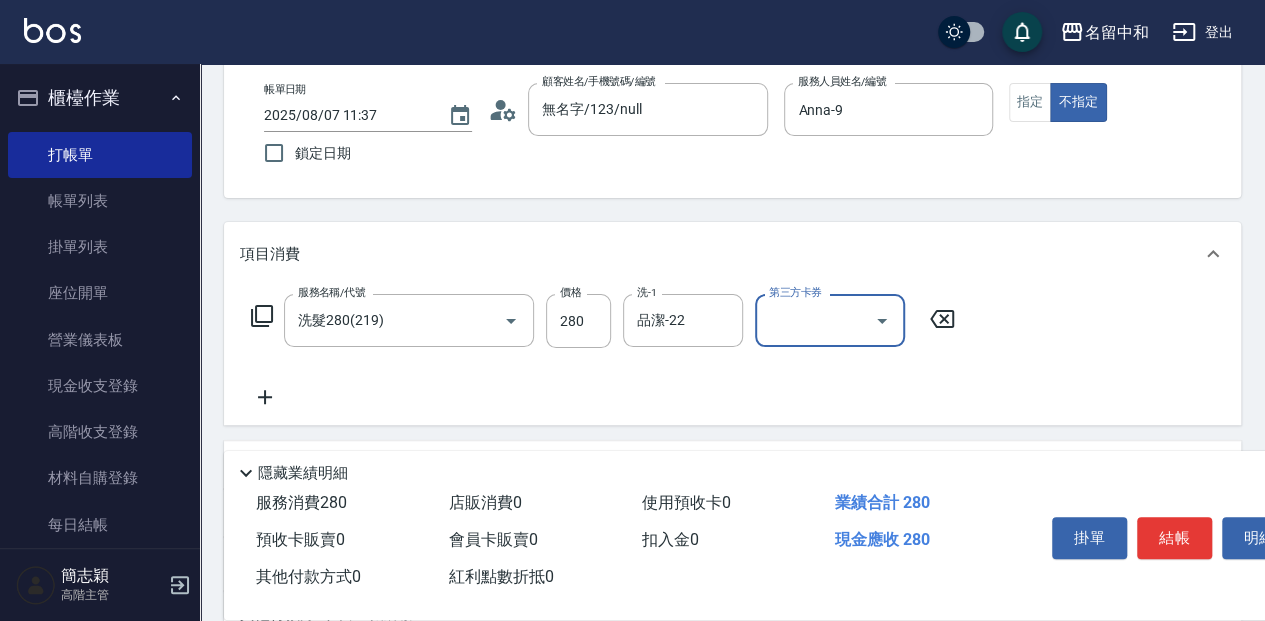 scroll, scrollTop: 133, scrollLeft: 0, axis: vertical 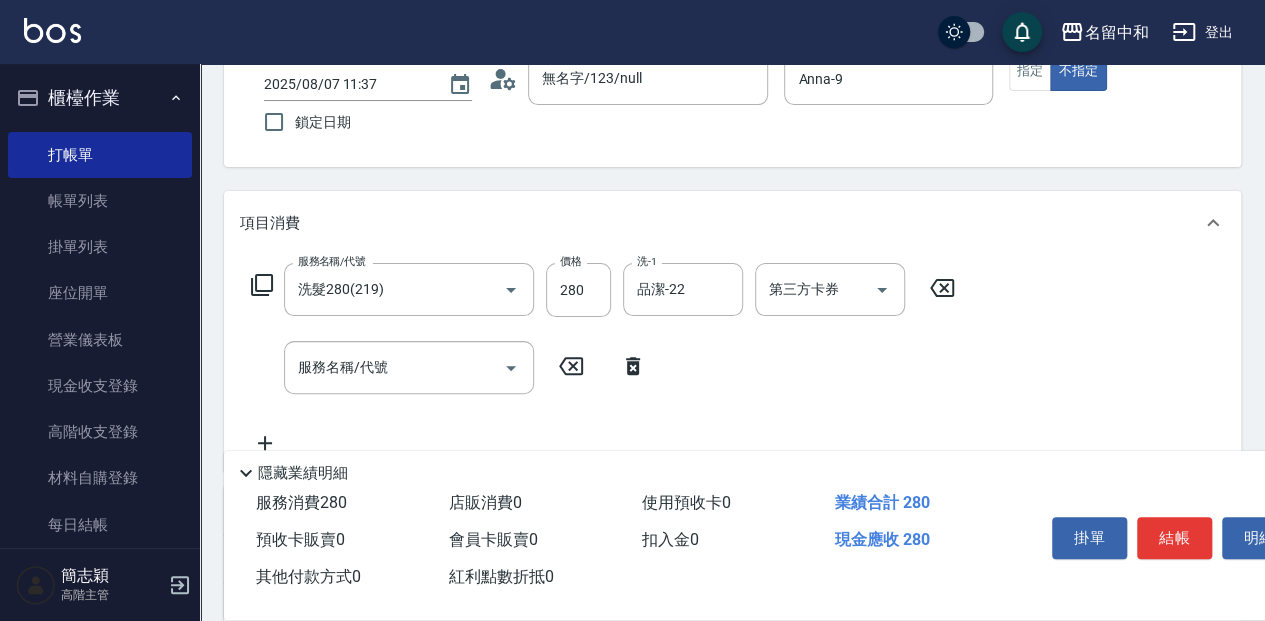 click 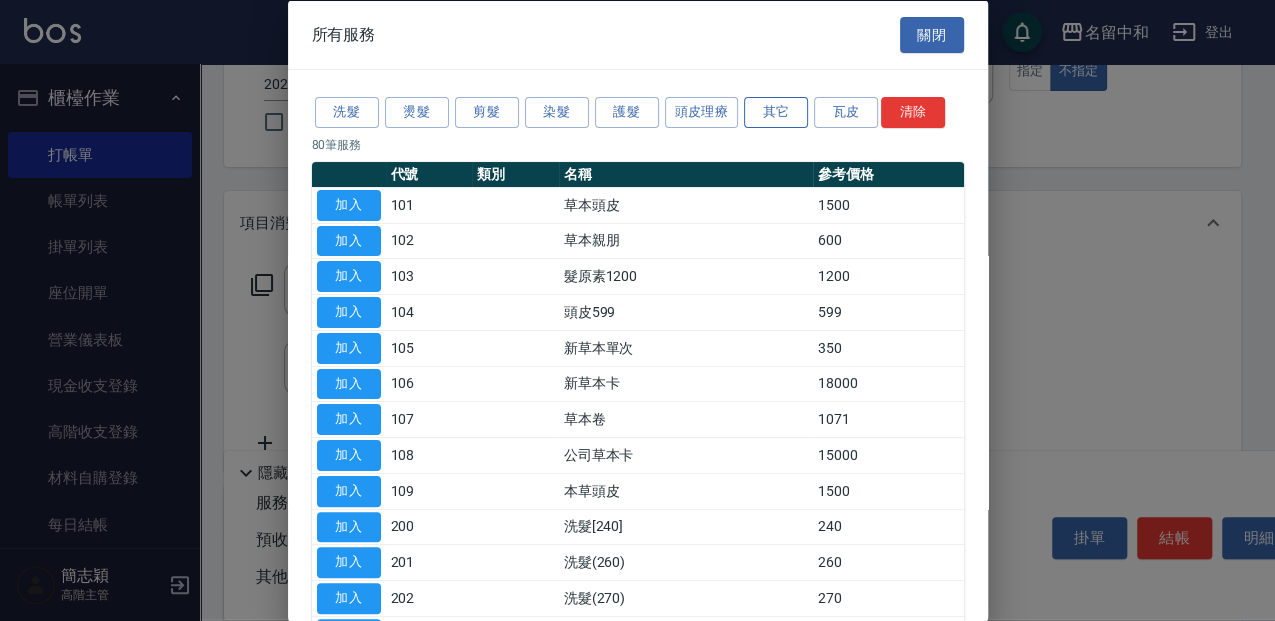 click on "其它" at bounding box center [776, 112] 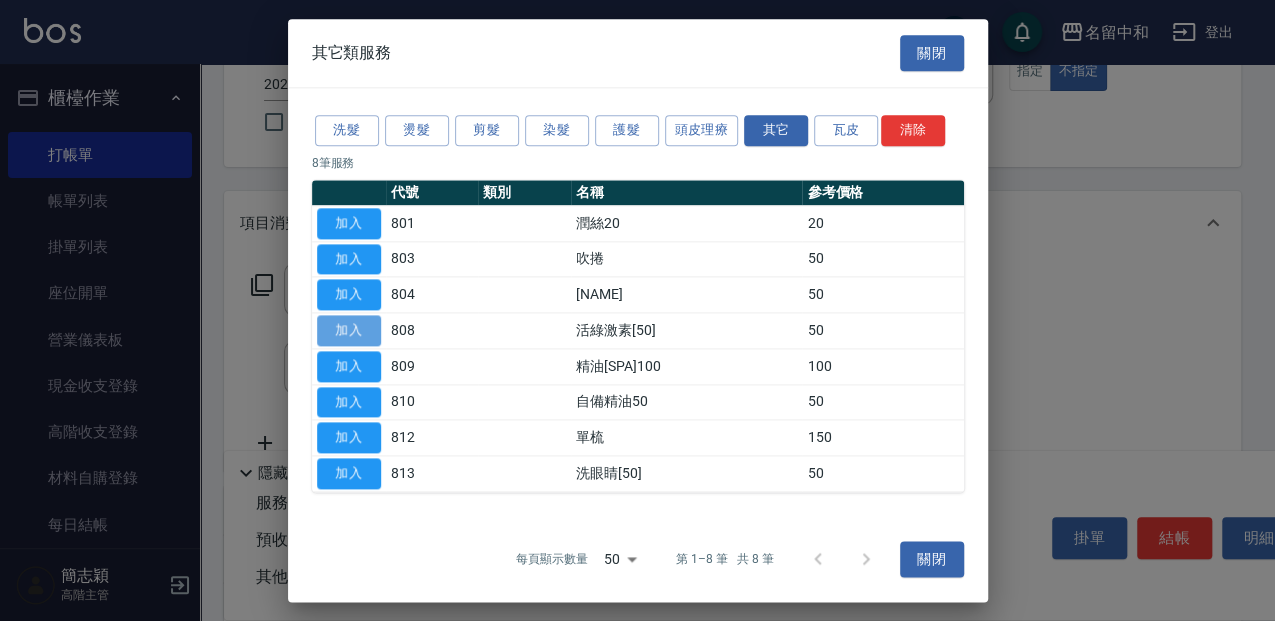 click on "加入" at bounding box center (349, 330) 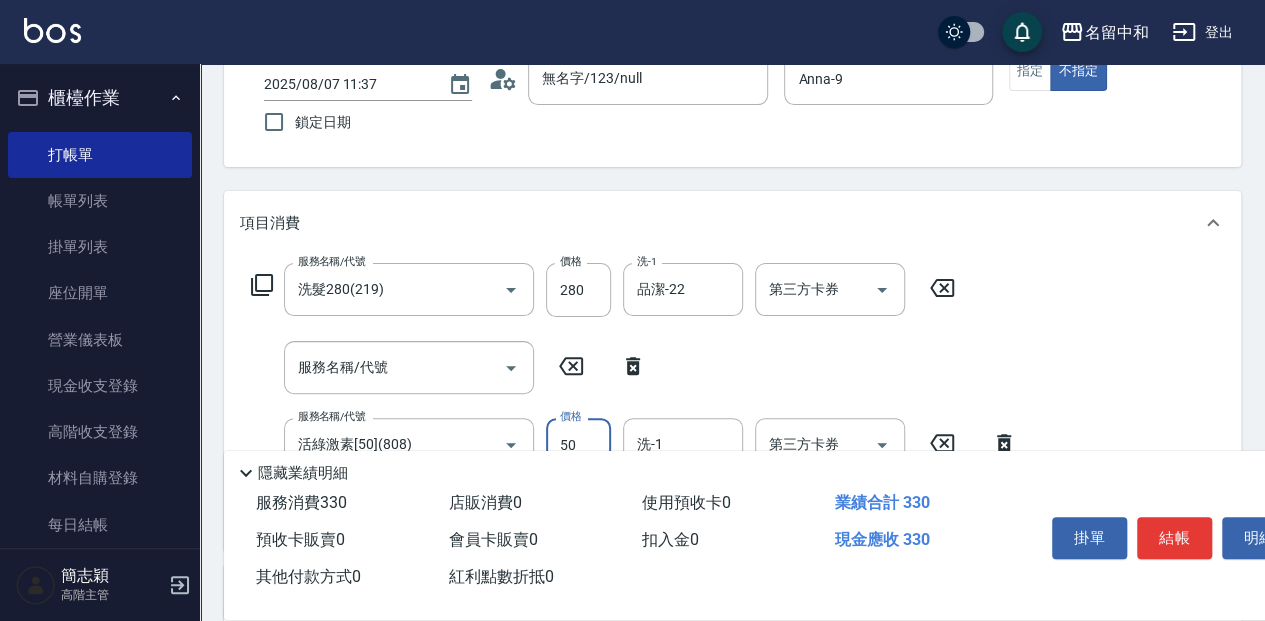 drag, startPoint x: 590, startPoint y: 432, endPoint x: 718, endPoint y: 400, distance: 131.93938 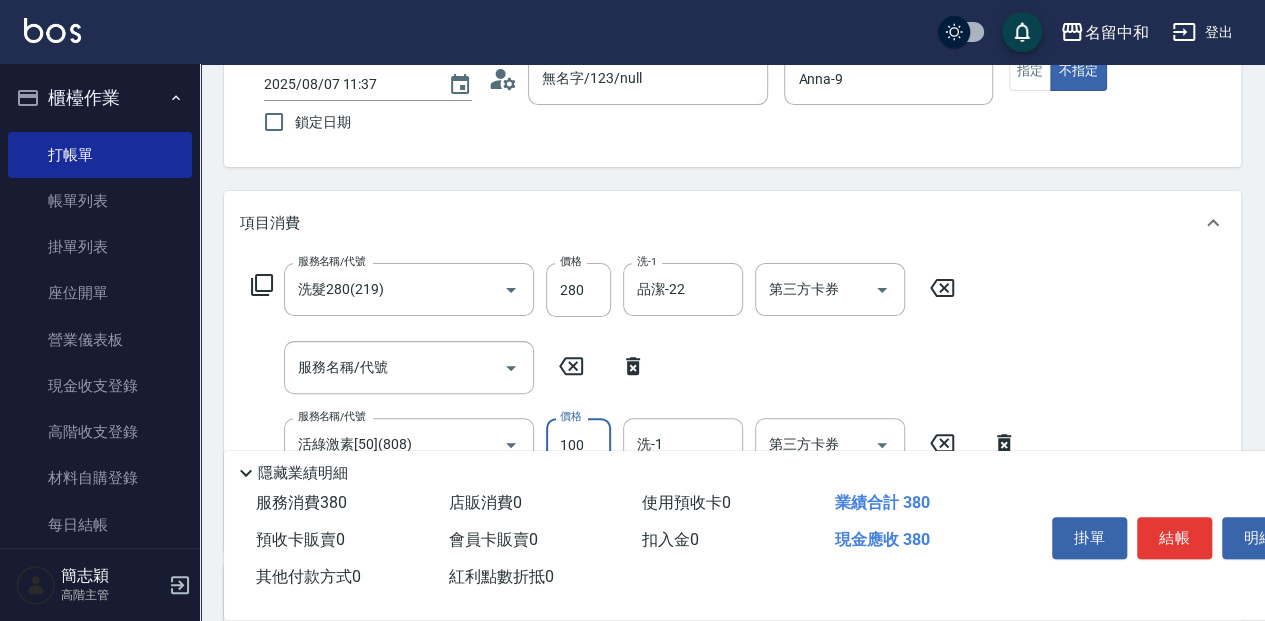 type on "100" 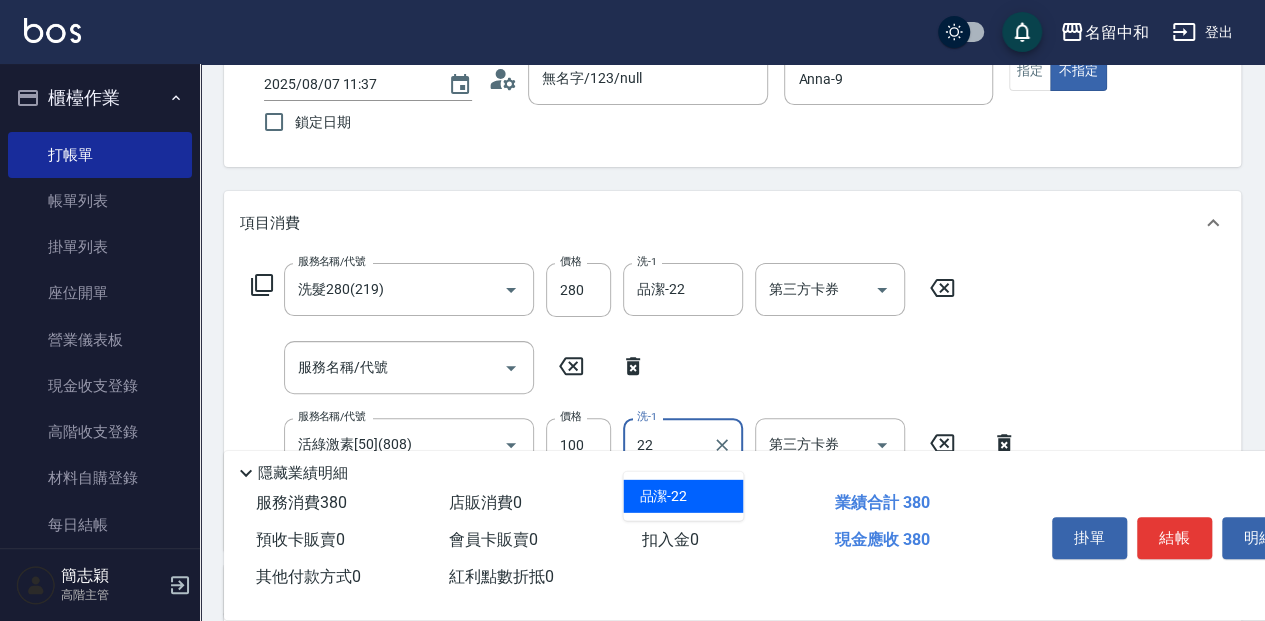 type on "品潔-22" 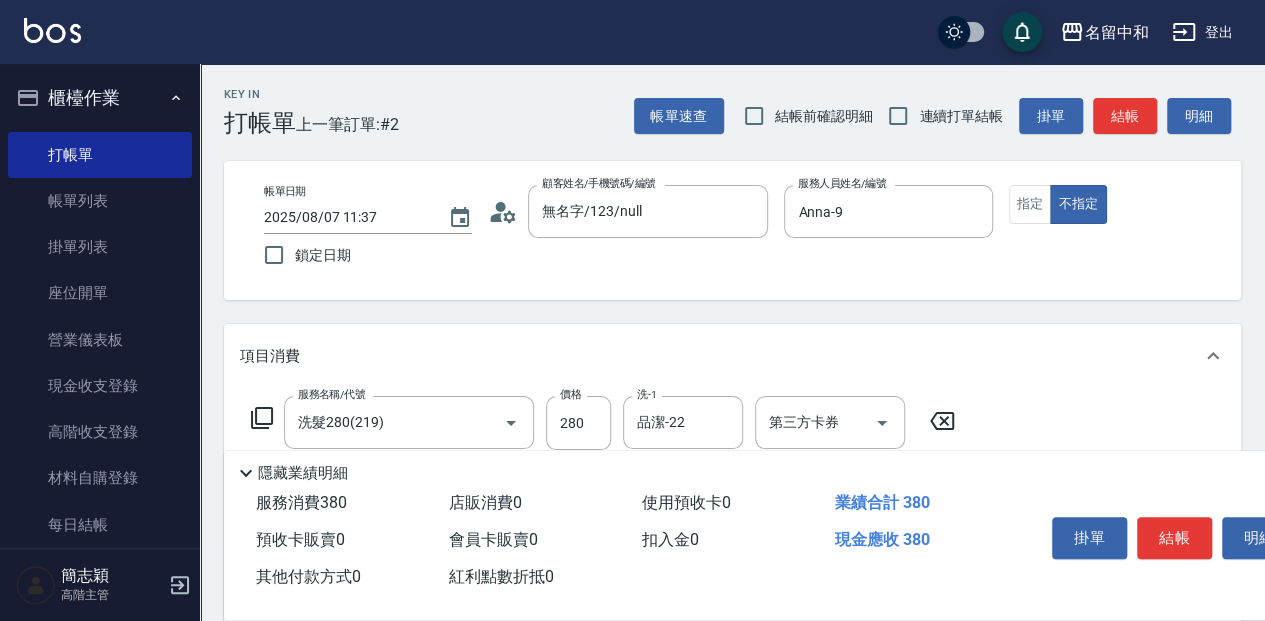 scroll, scrollTop: 0, scrollLeft: 0, axis: both 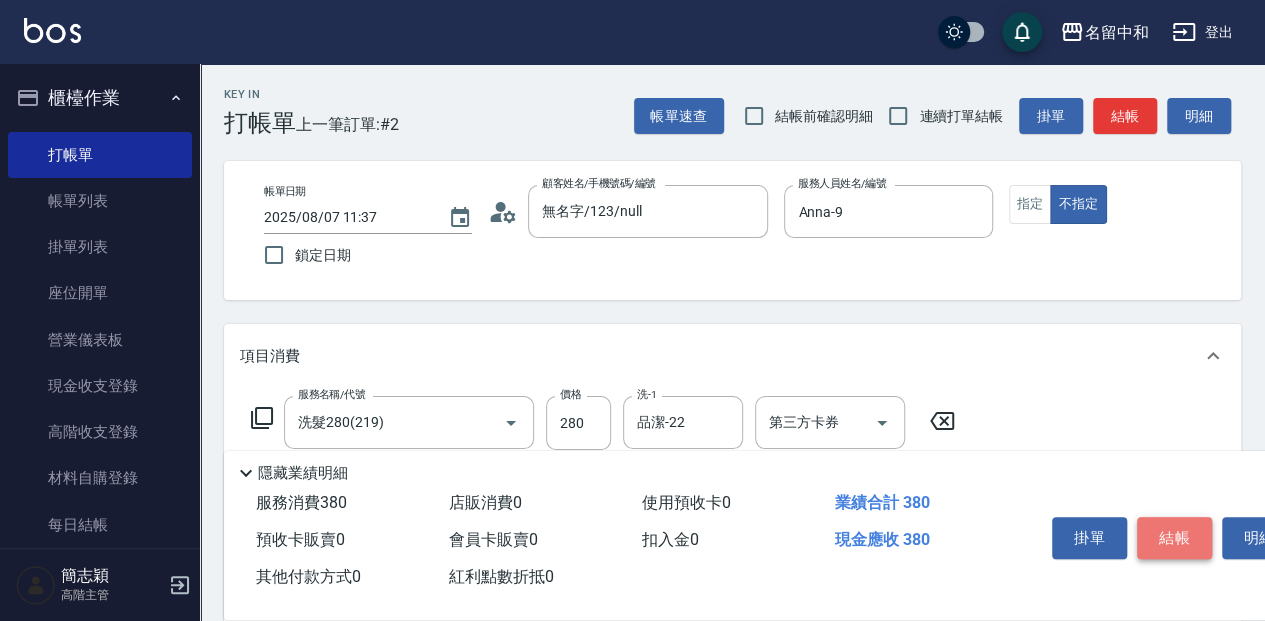 click on "結帳" at bounding box center (1174, 538) 